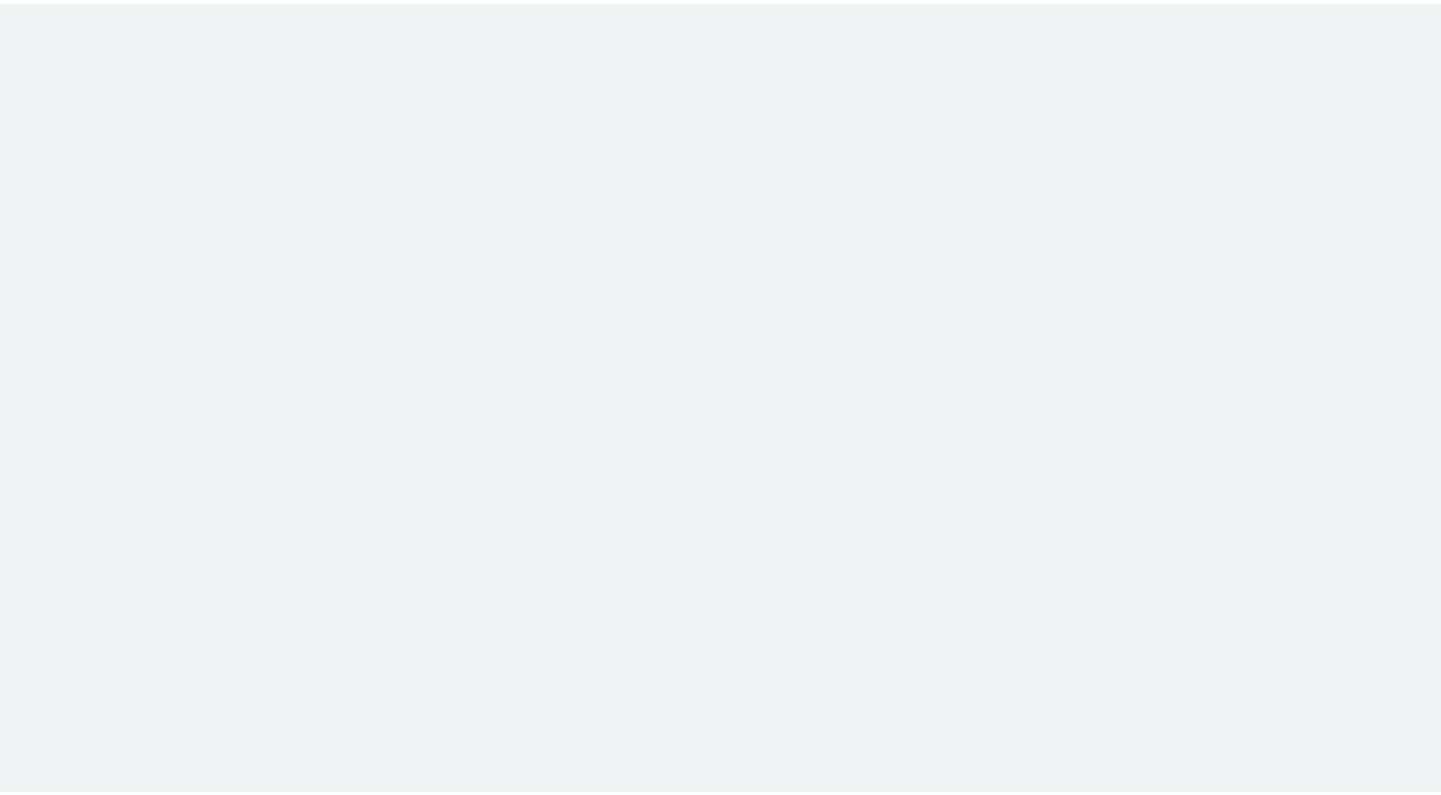 scroll, scrollTop: 0, scrollLeft: 0, axis: both 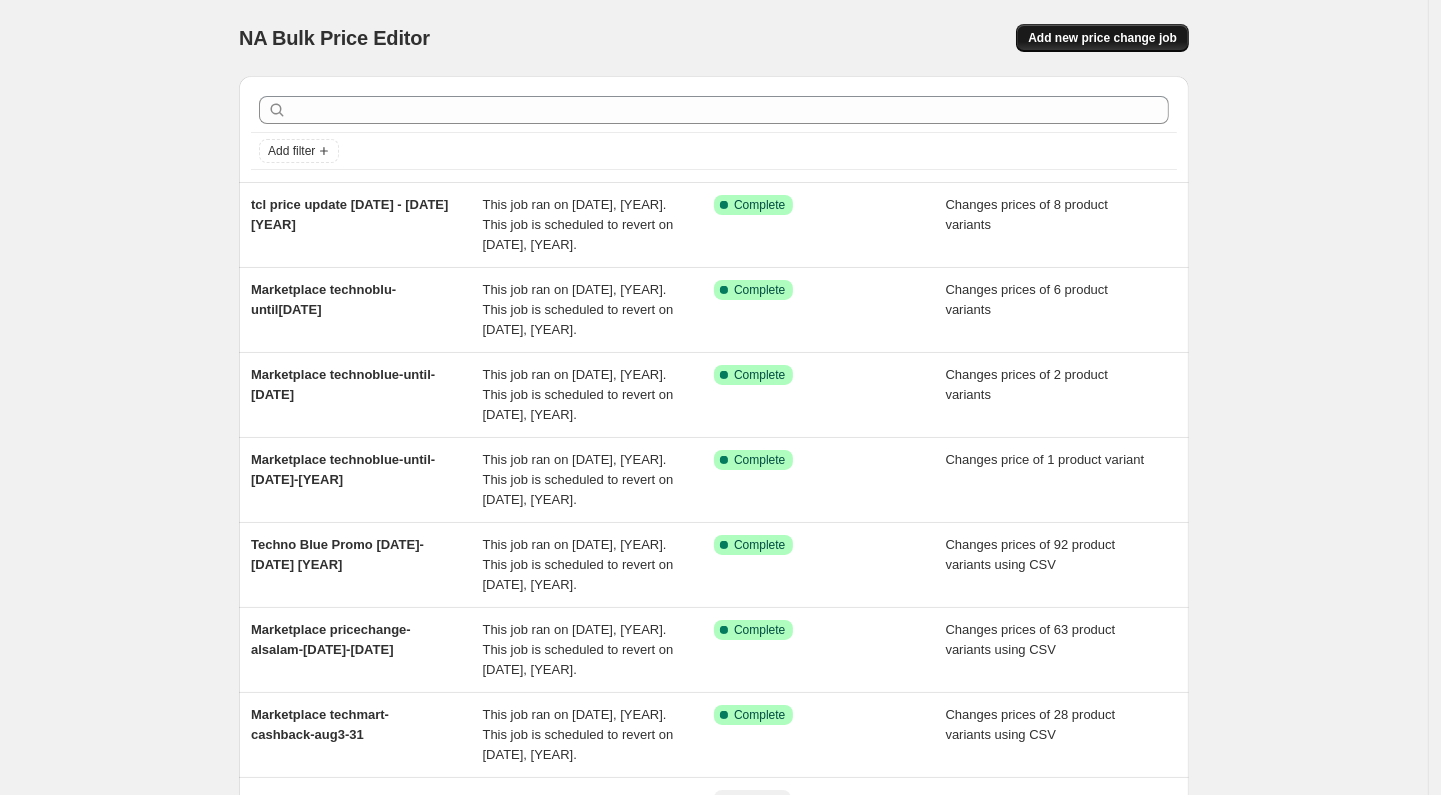 click on "Add new price change job" at bounding box center (1102, 38) 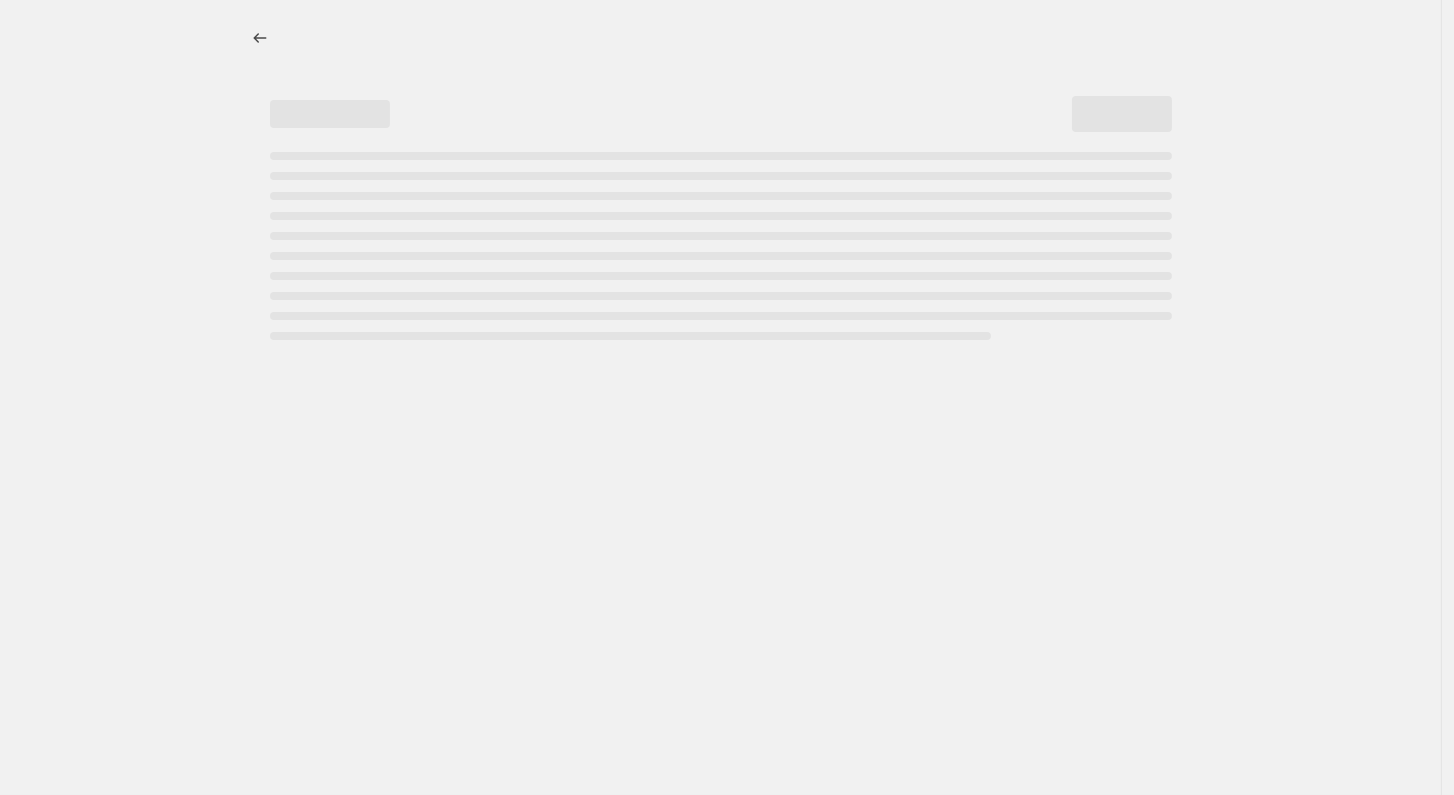 select on "percentage" 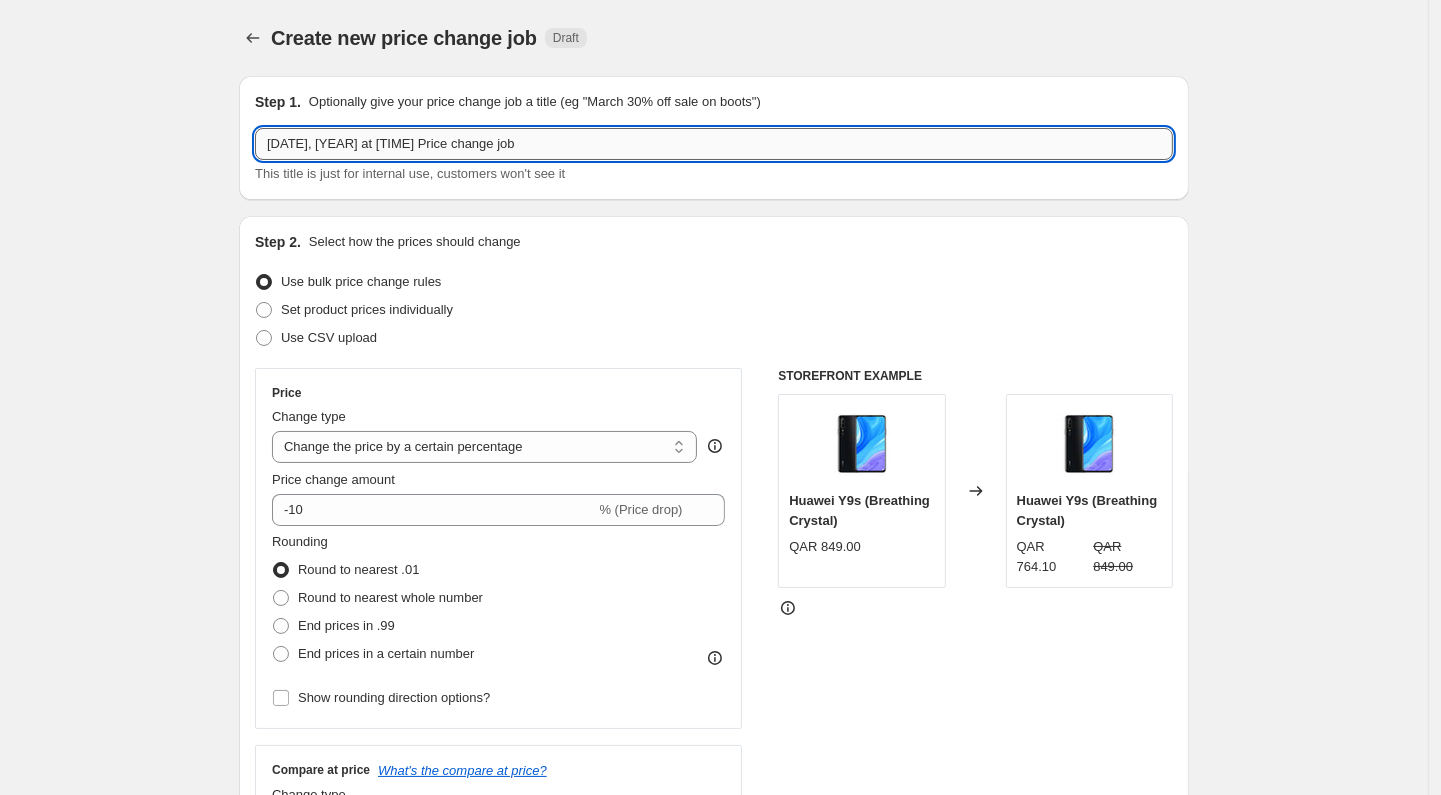 click on "[DATE], [YEAR] at [TIME] Price change job" at bounding box center (714, 144) 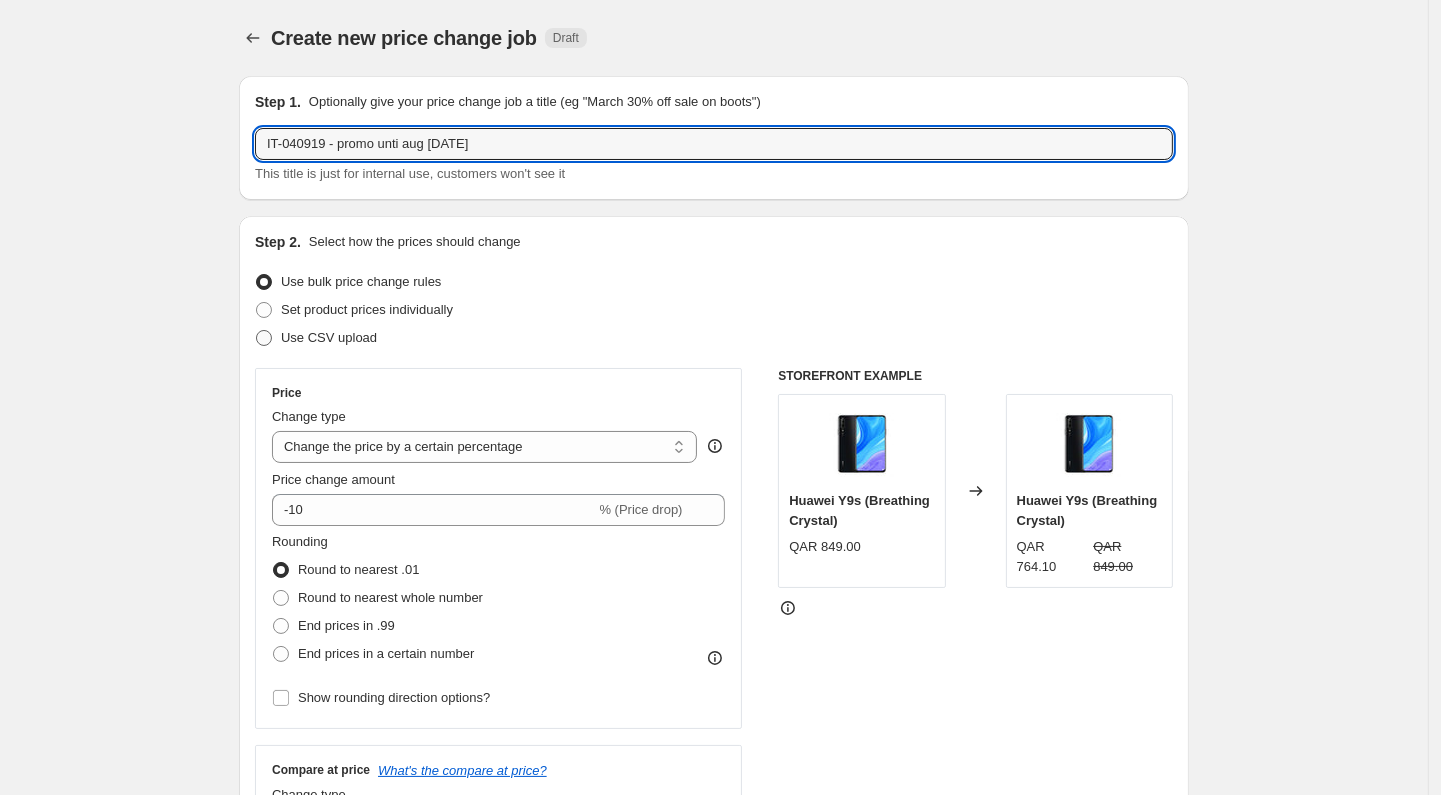 type on "IT-040919 - promo unti aug [DATE]" 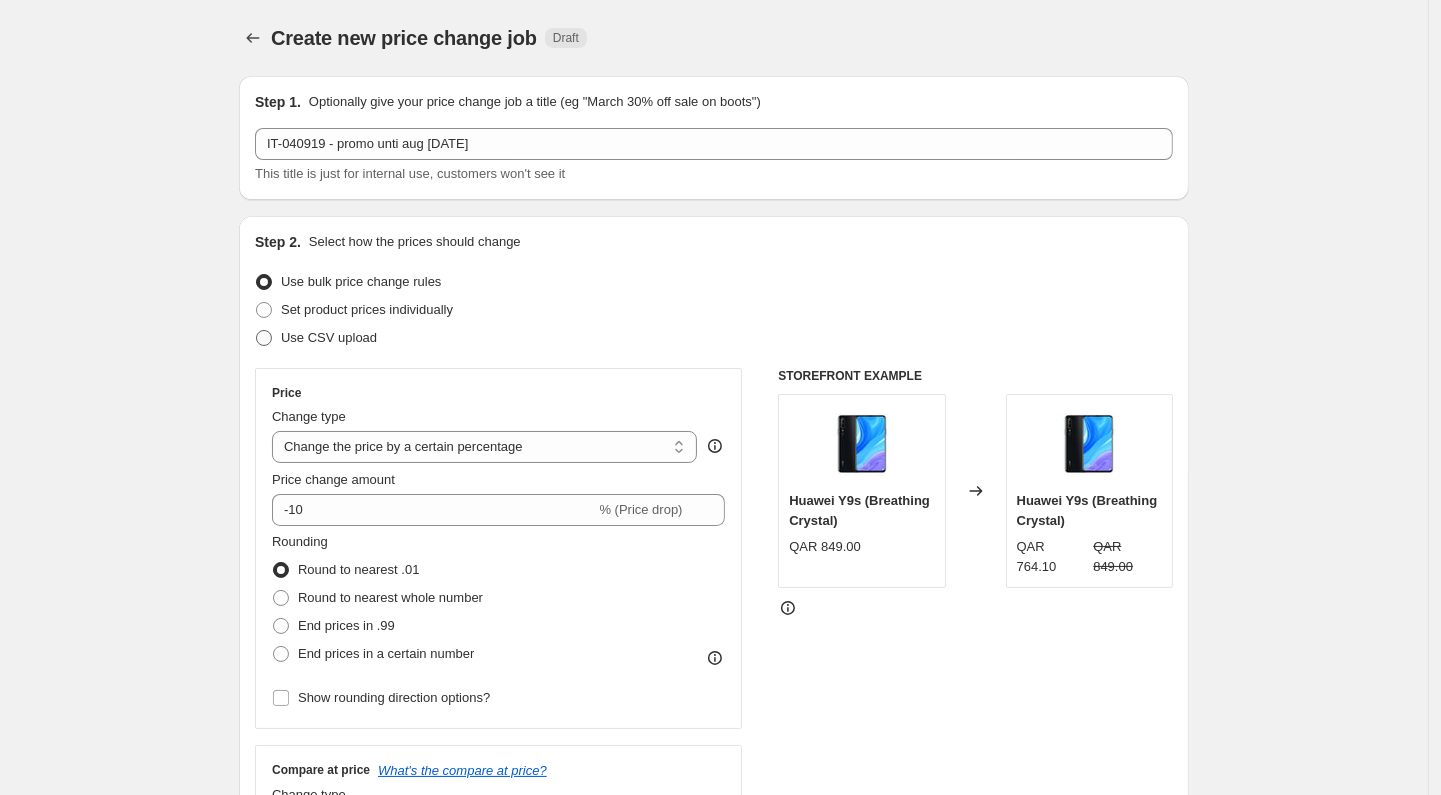 click on "Use CSV upload" at bounding box center [329, 337] 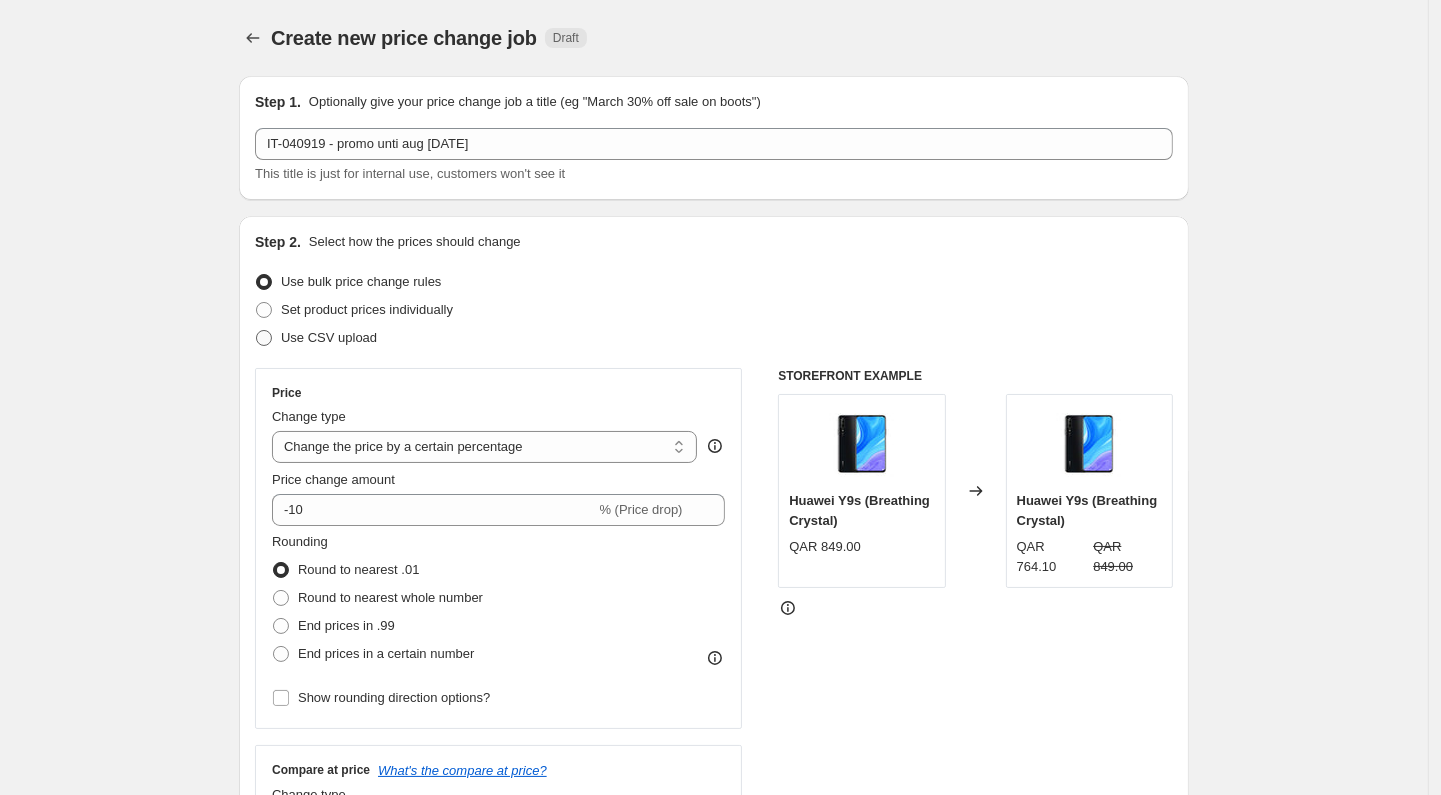 radio on "true" 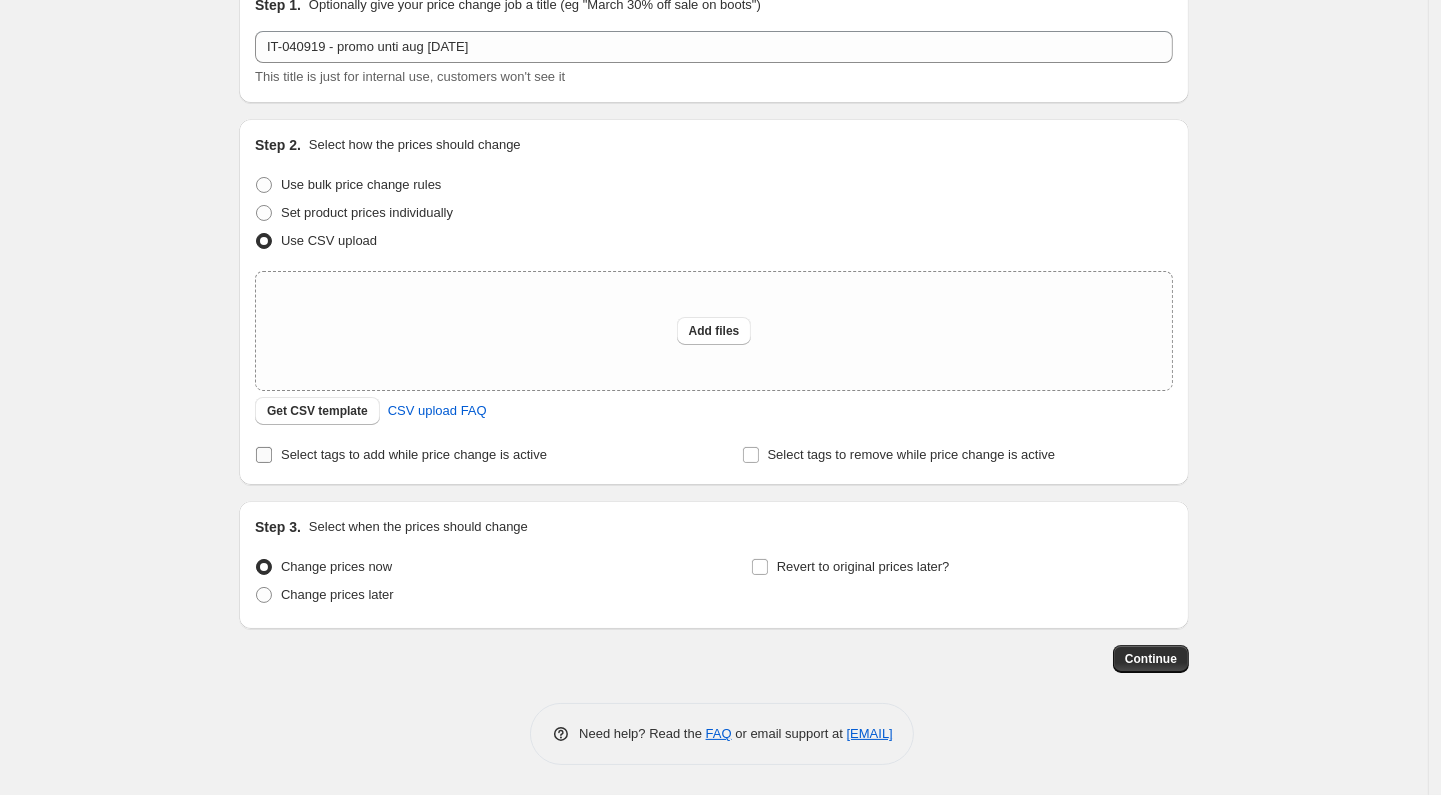 scroll, scrollTop: 97, scrollLeft: 0, axis: vertical 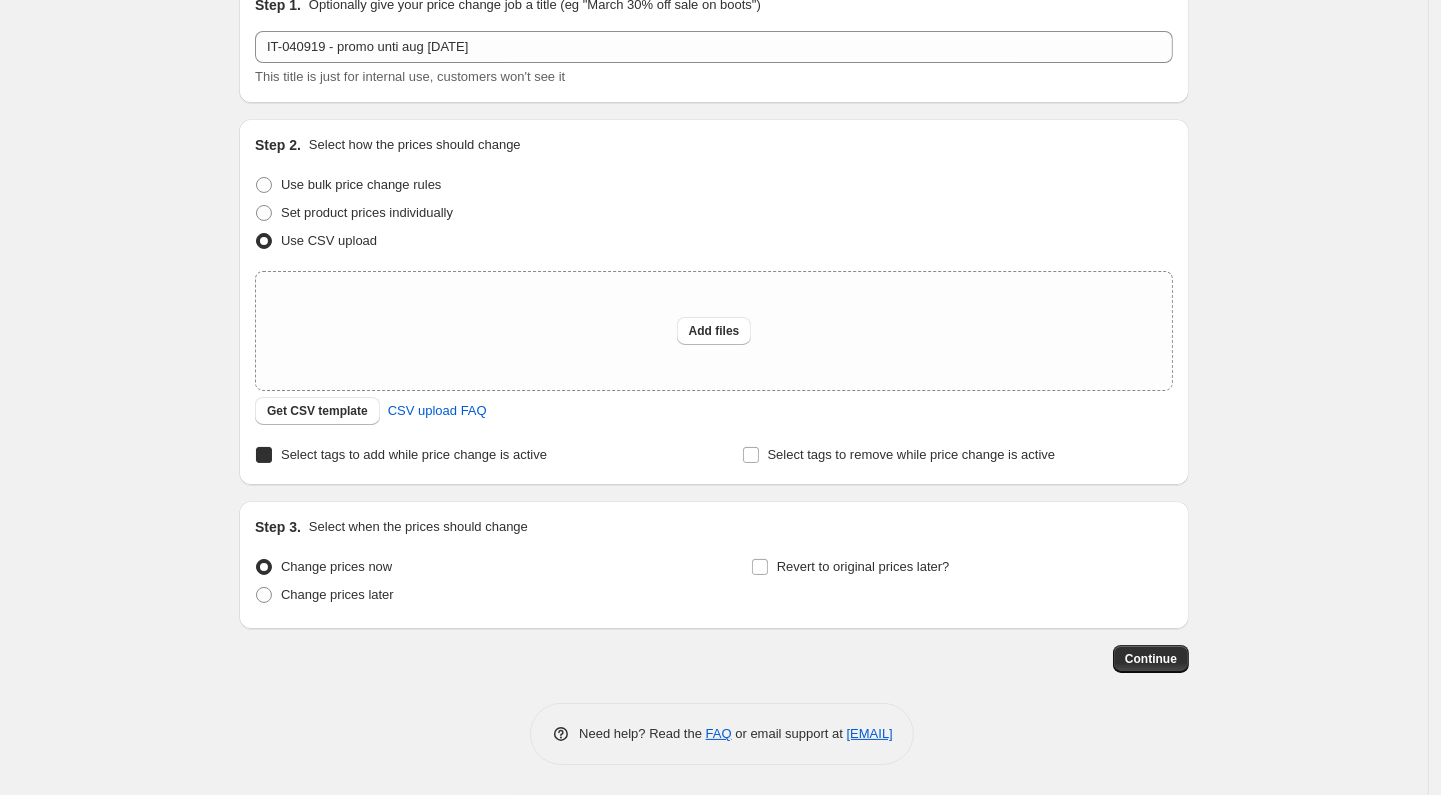 checkbox on "true" 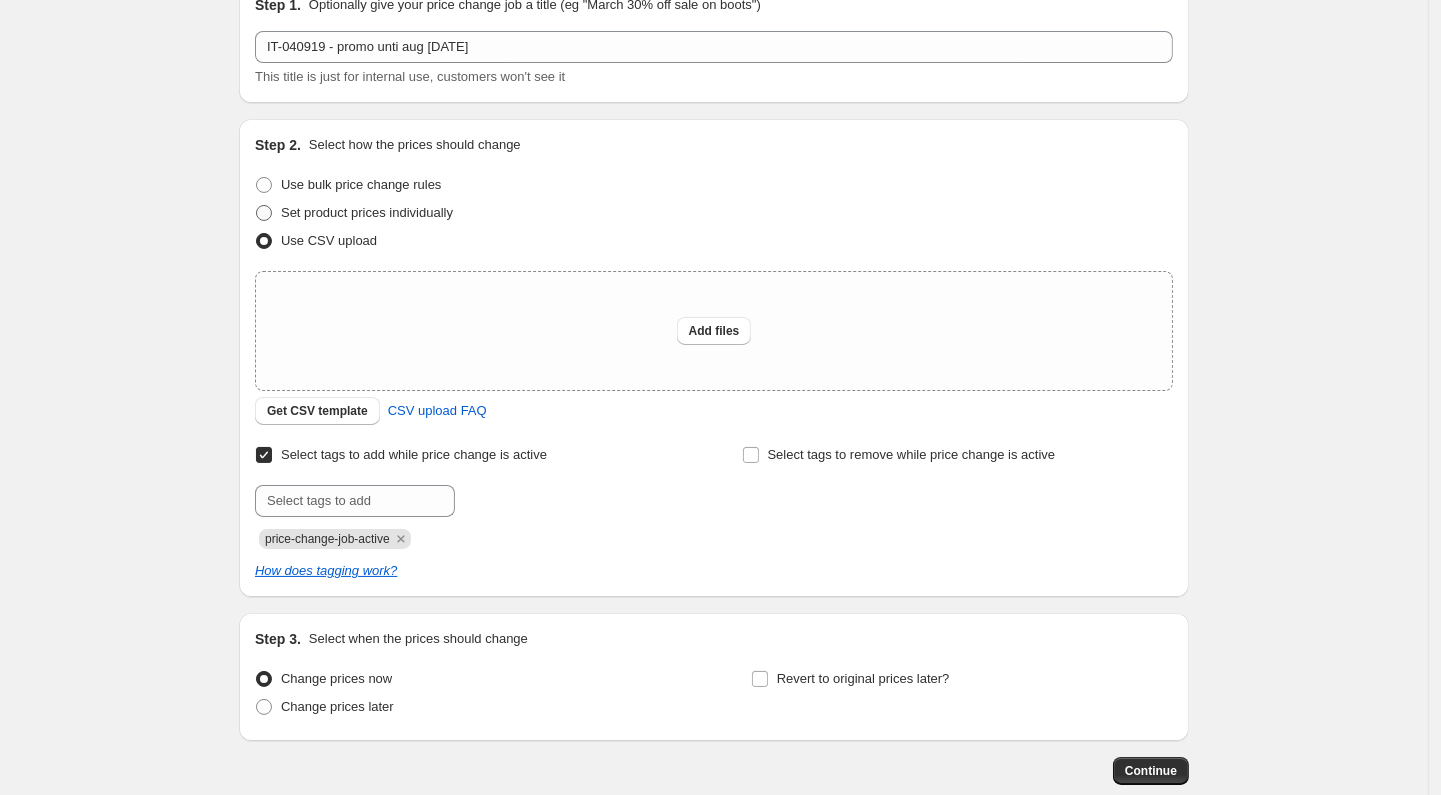click on "Set product prices individually" at bounding box center (367, 212) 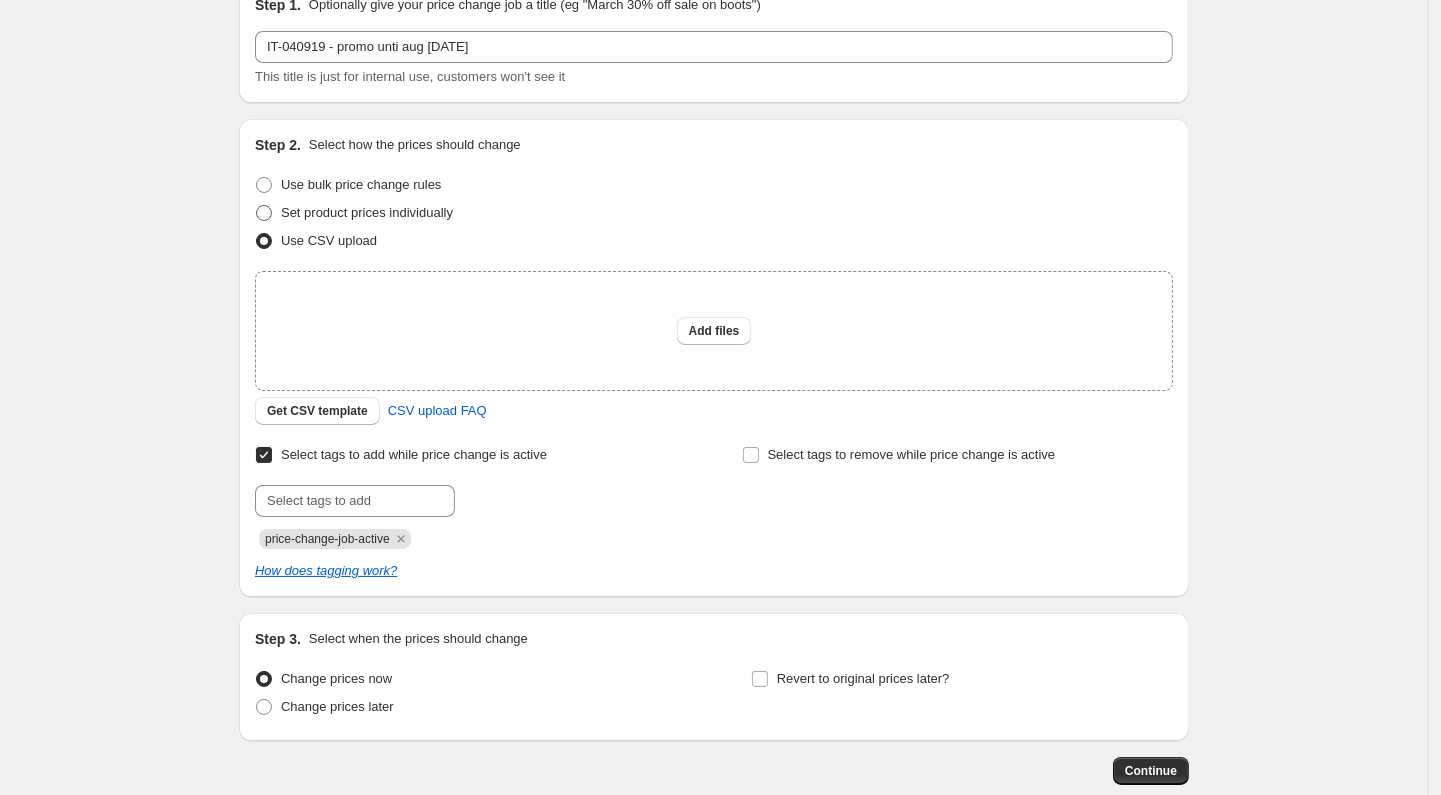 radio on "true" 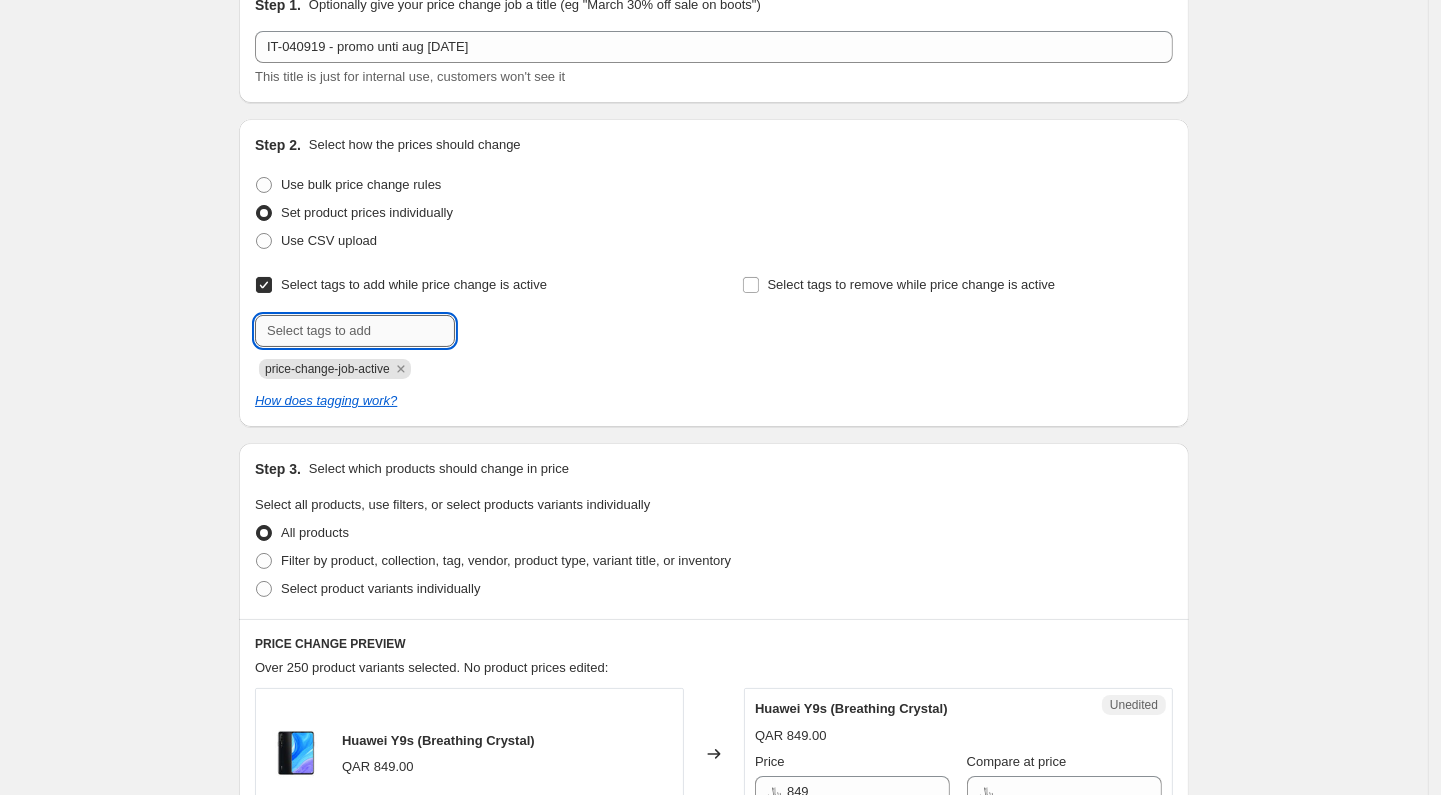 click at bounding box center (355, 331) 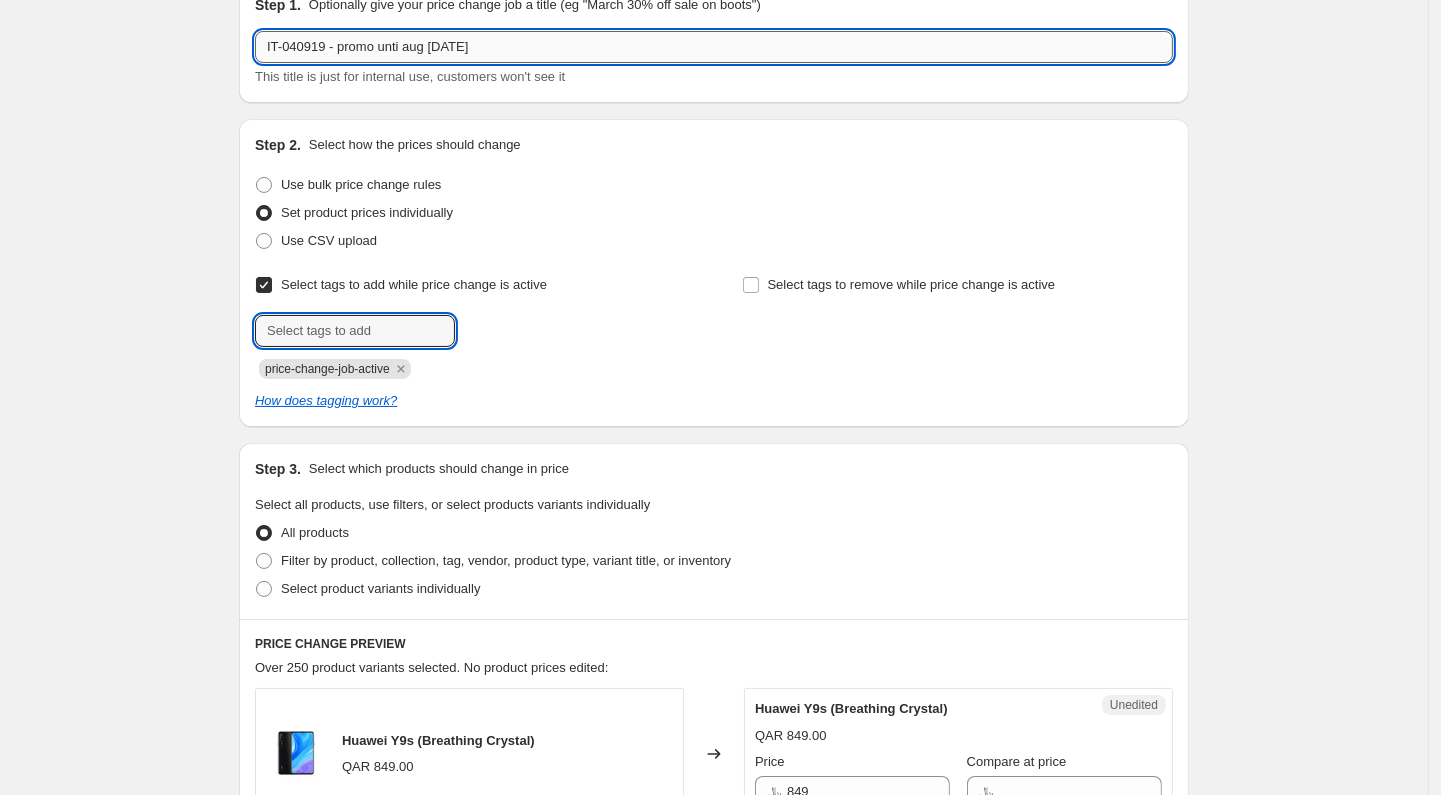 click on "IT-040919 - promo unti aug [DATE]" at bounding box center [714, 47] 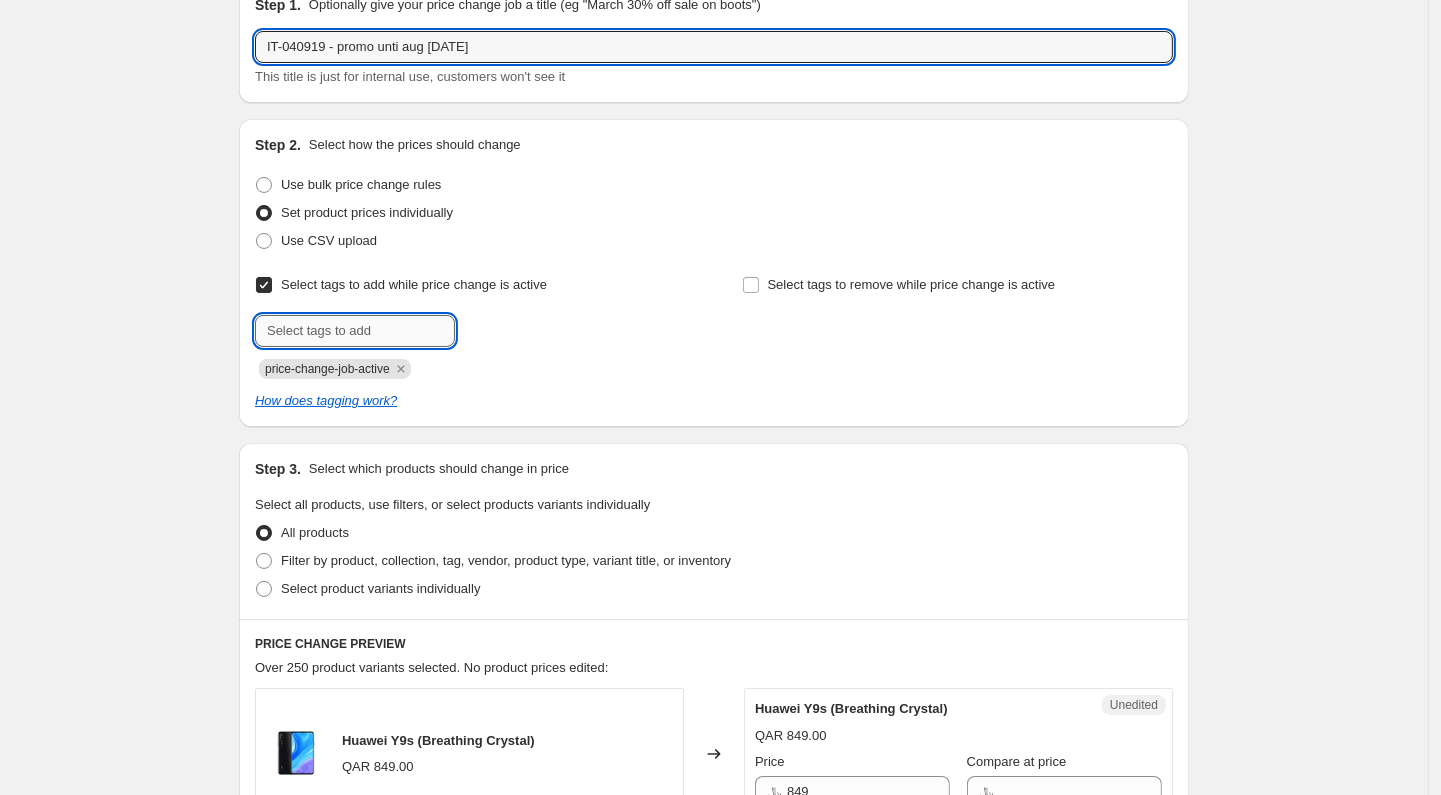 click at bounding box center [355, 331] 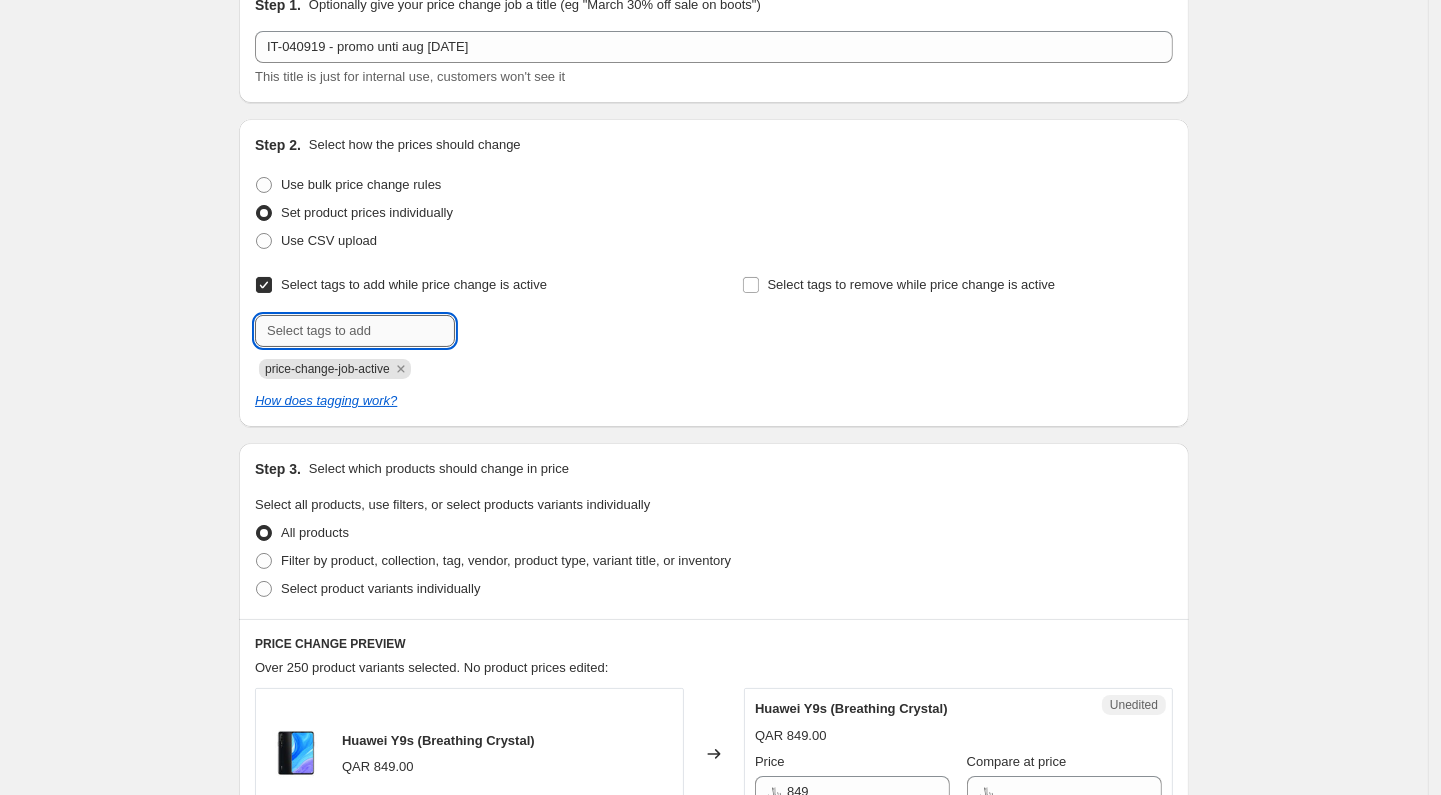 paste on "IT-040919 - promo unti aug [DATE]" 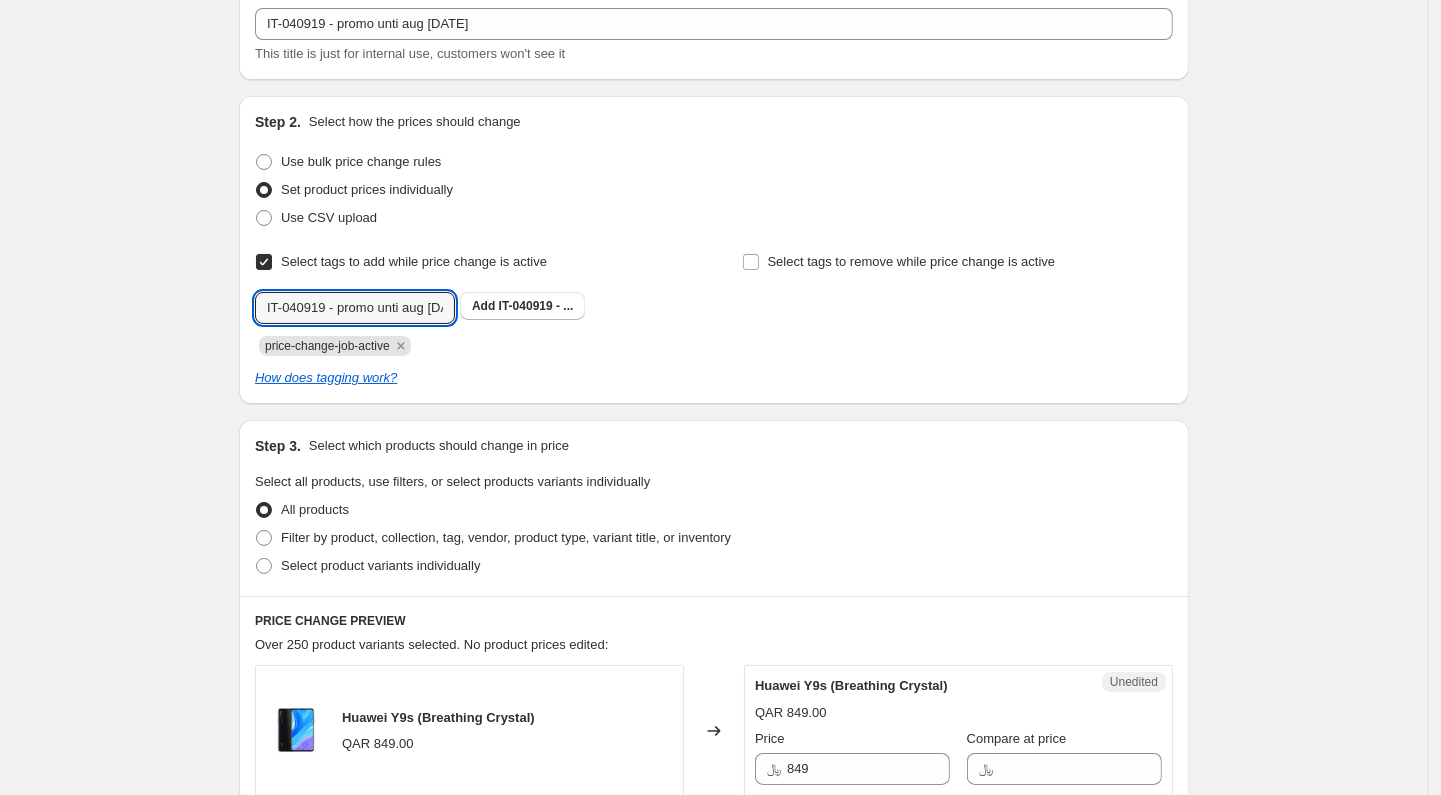 scroll, scrollTop: 121, scrollLeft: 0, axis: vertical 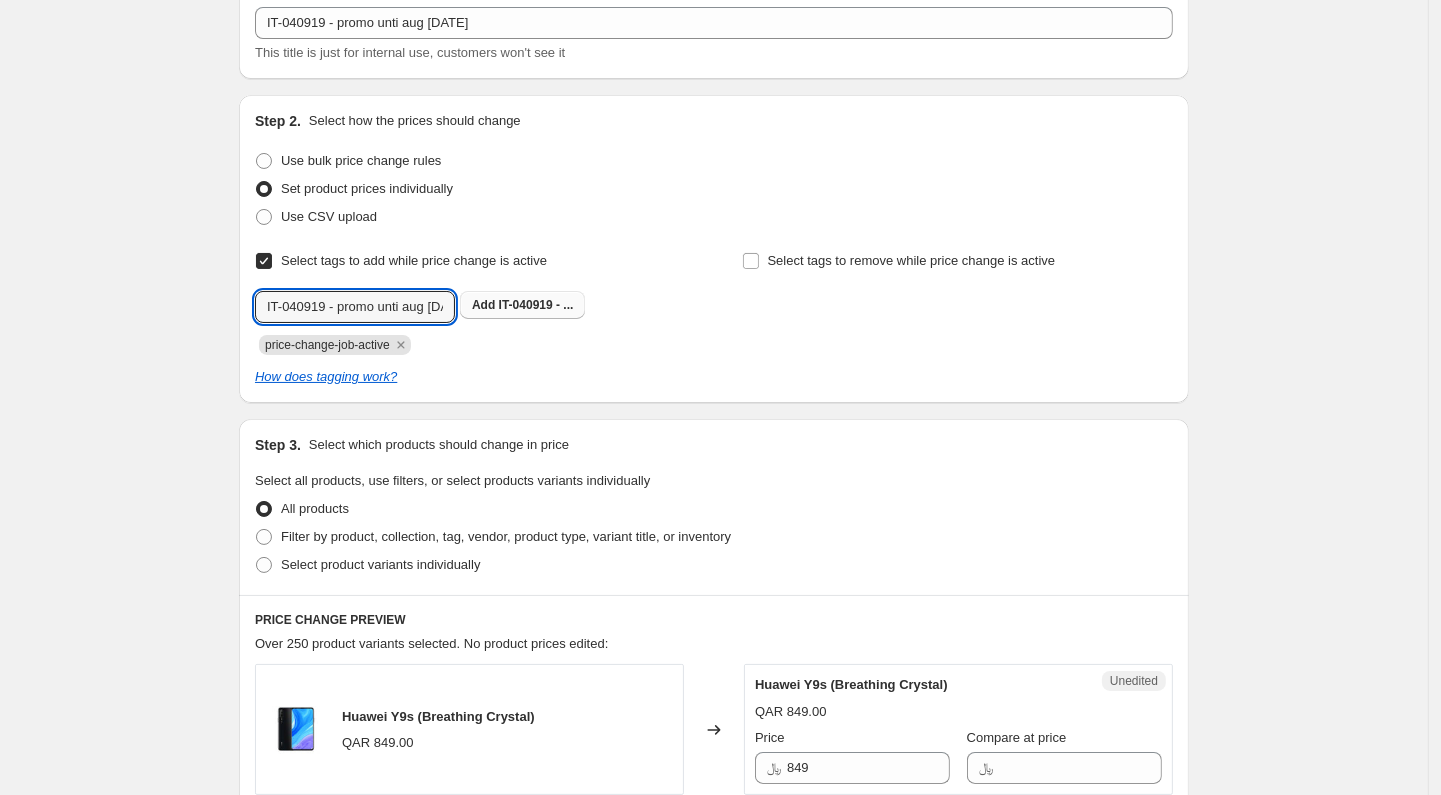 type on "IT-040919 - promo unti aug [DATE]" 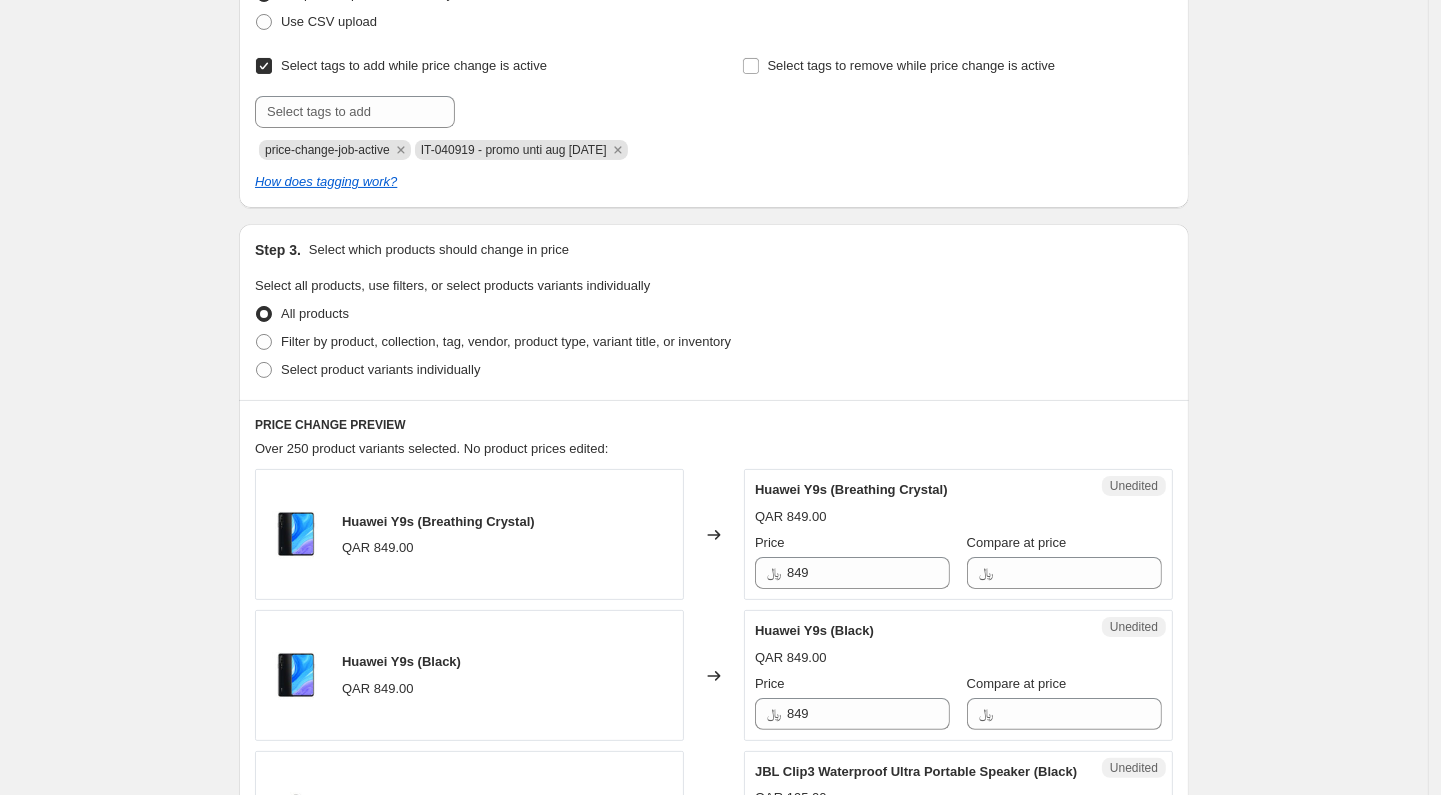 scroll, scrollTop: 340, scrollLeft: 0, axis: vertical 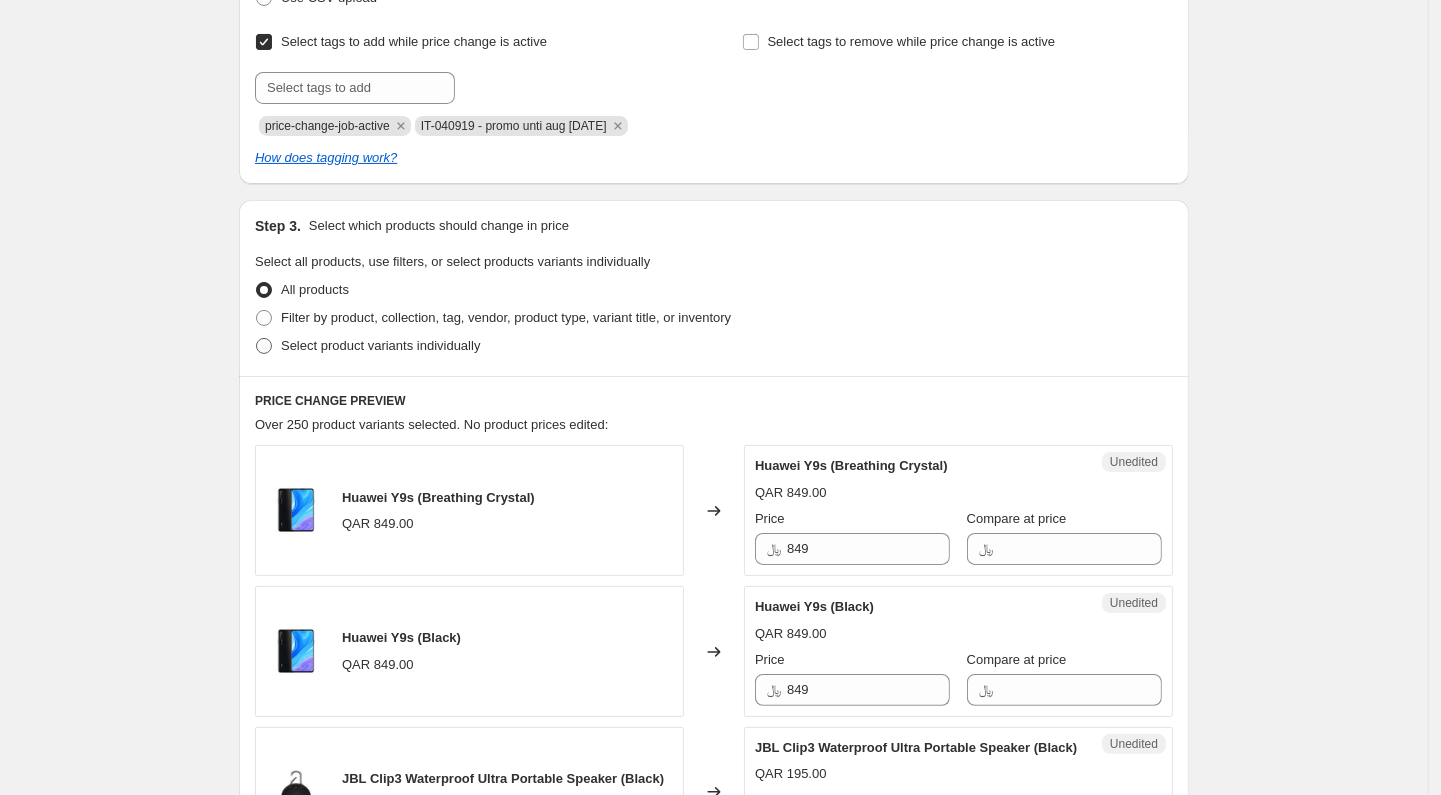 click on "Select product variants individually" at bounding box center [380, 345] 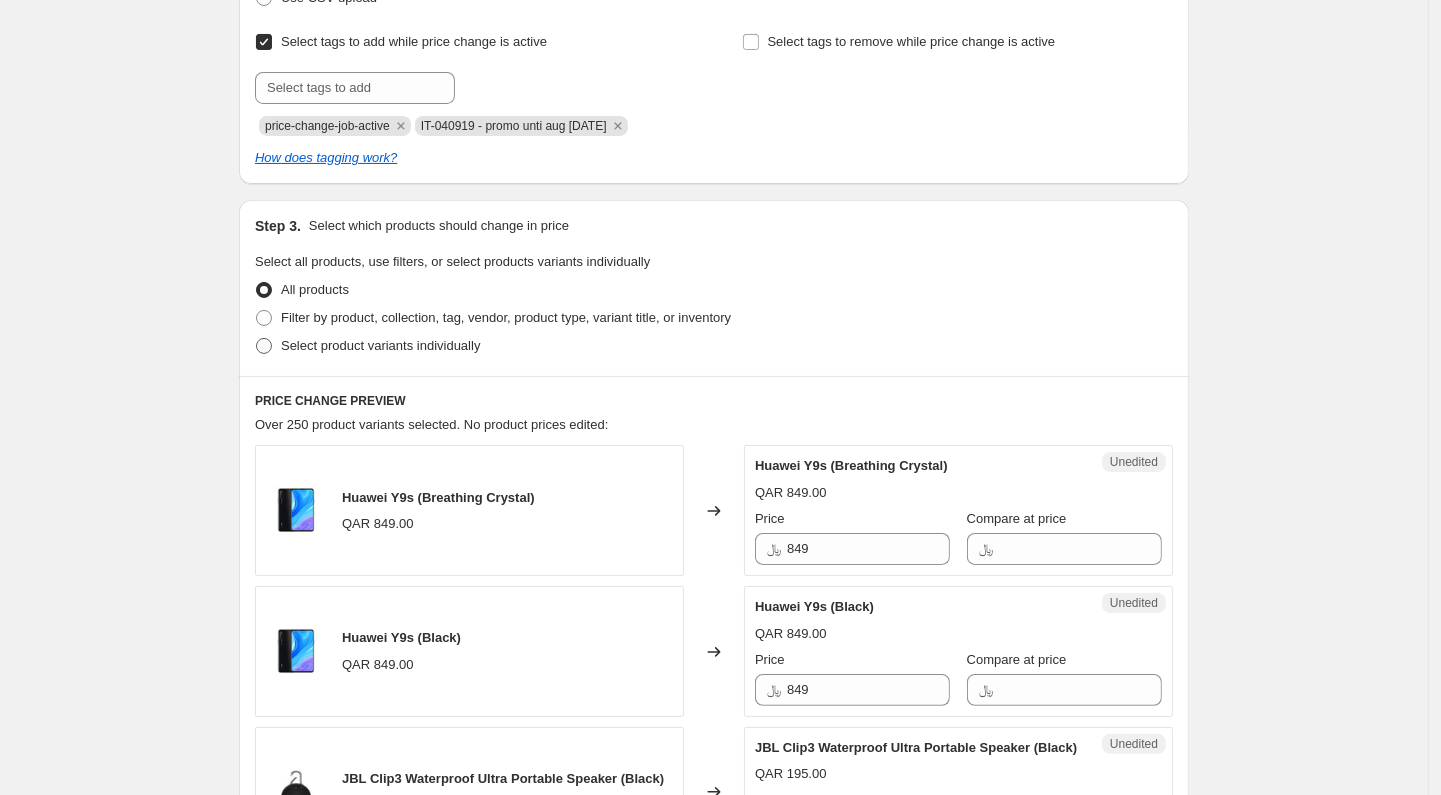 radio on "true" 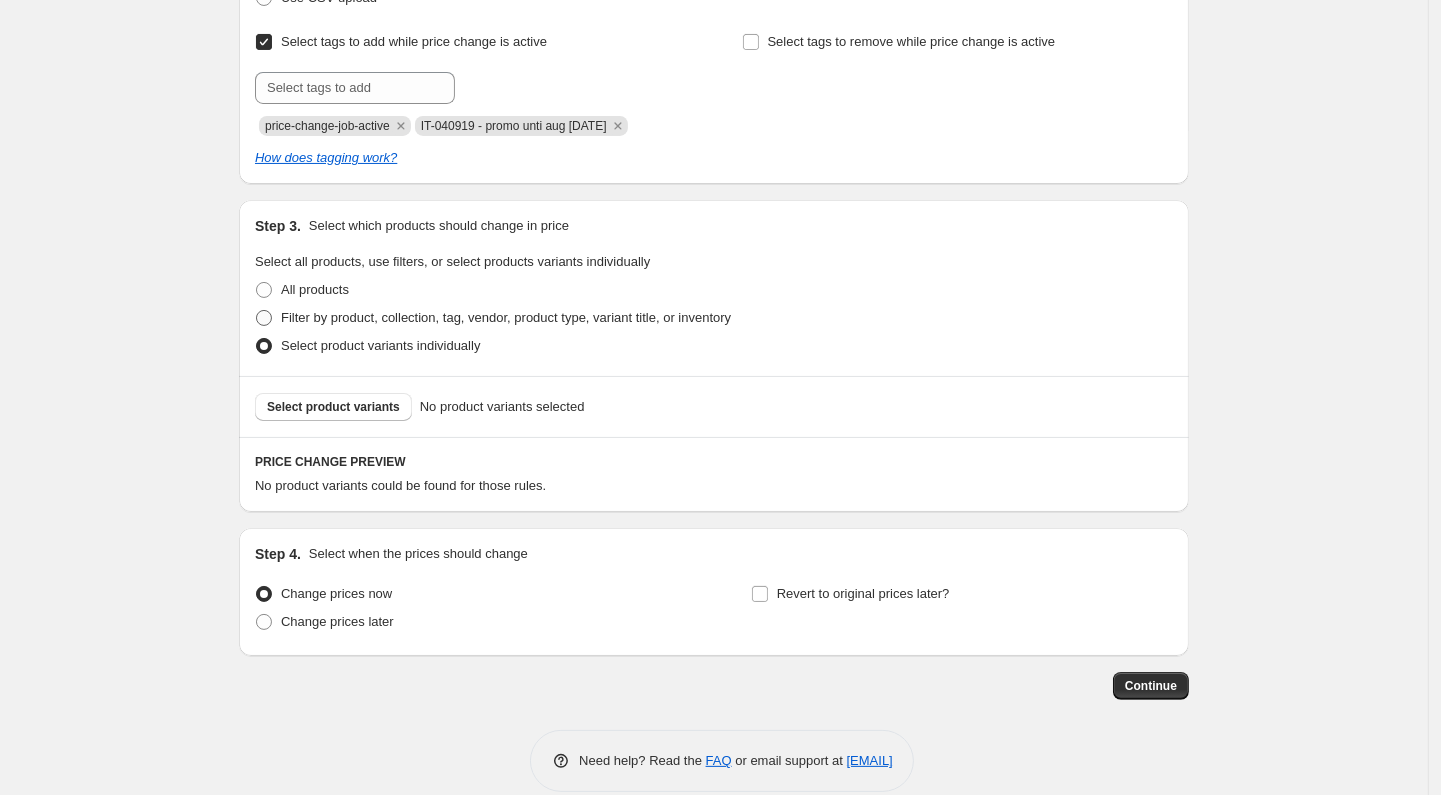 click on "Filter by product, collection, tag, vendor, product type, variant title, or inventory" at bounding box center [506, 317] 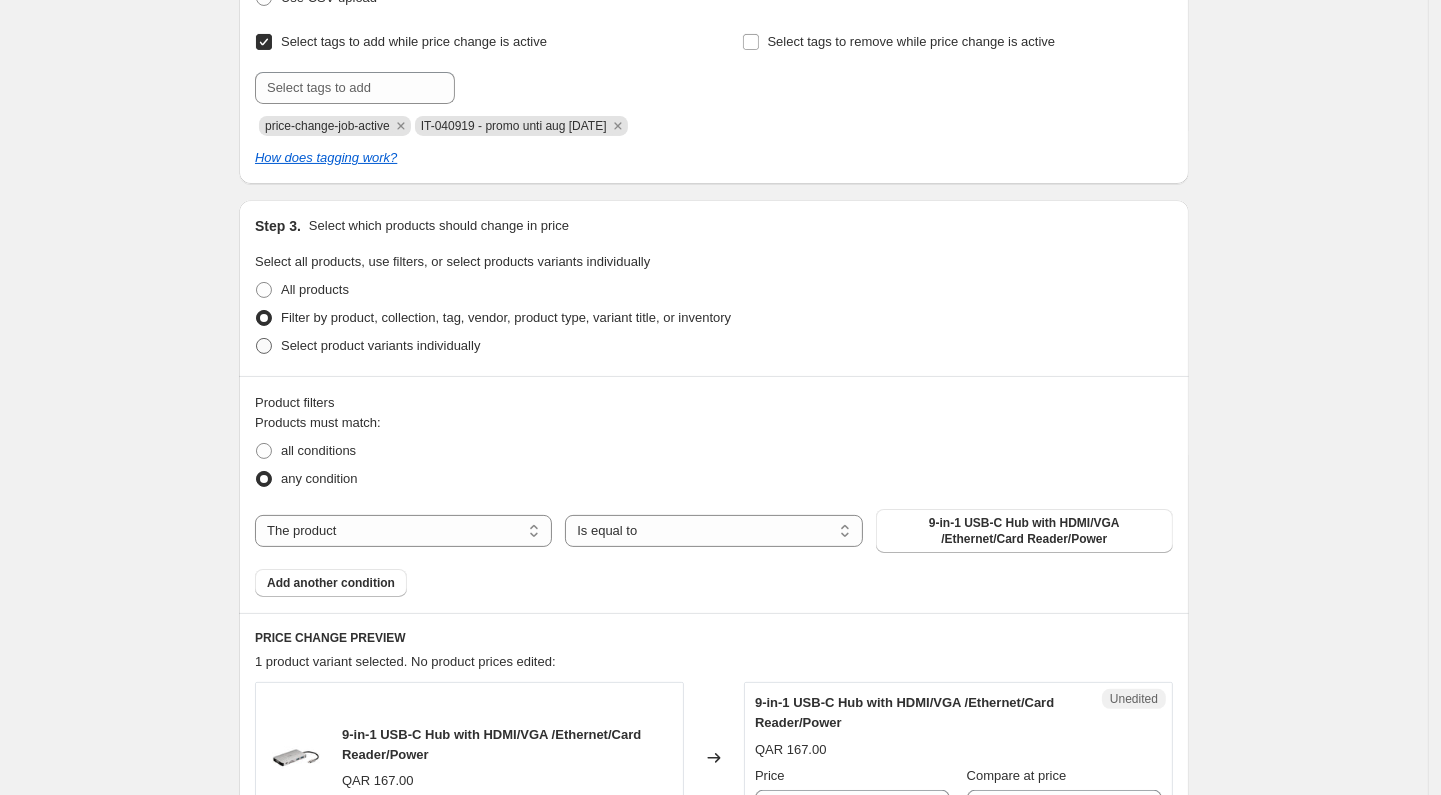 click on "Select product variants individually" at bounding box center [367, 346] 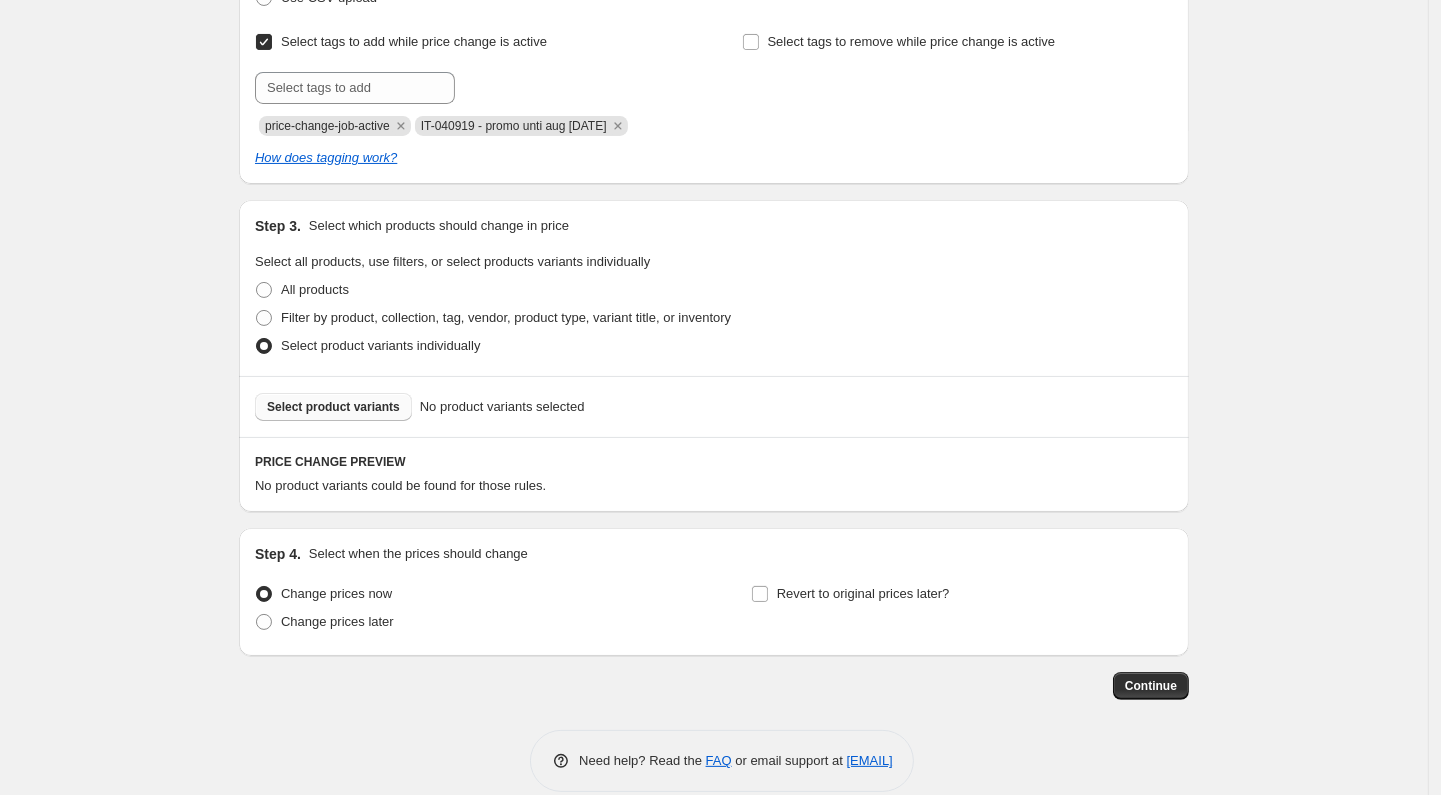 click on "Select product variants" at bounding box center [333, 407] 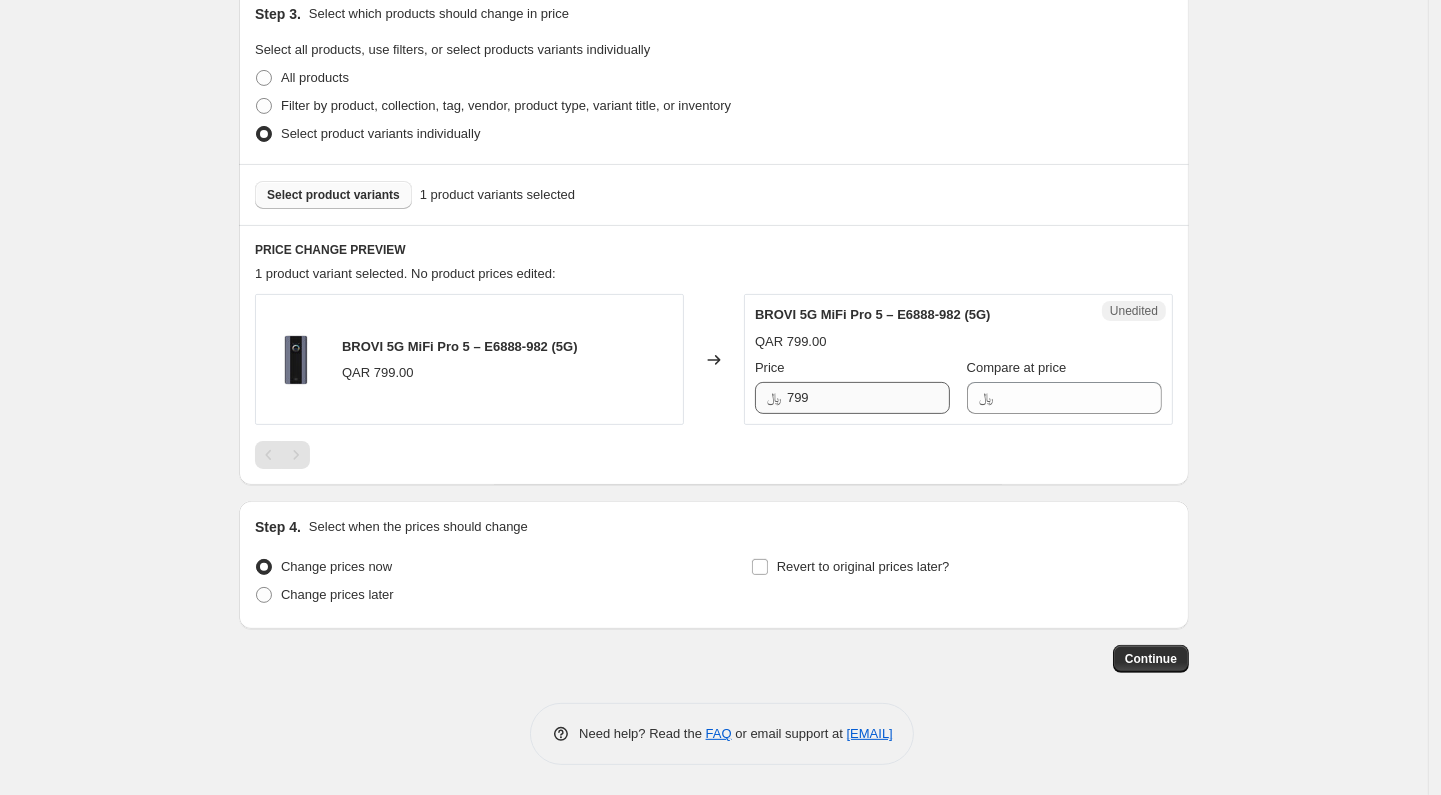 scroll, scrollTop: 551, scrollLeft: 0, axis: vertical 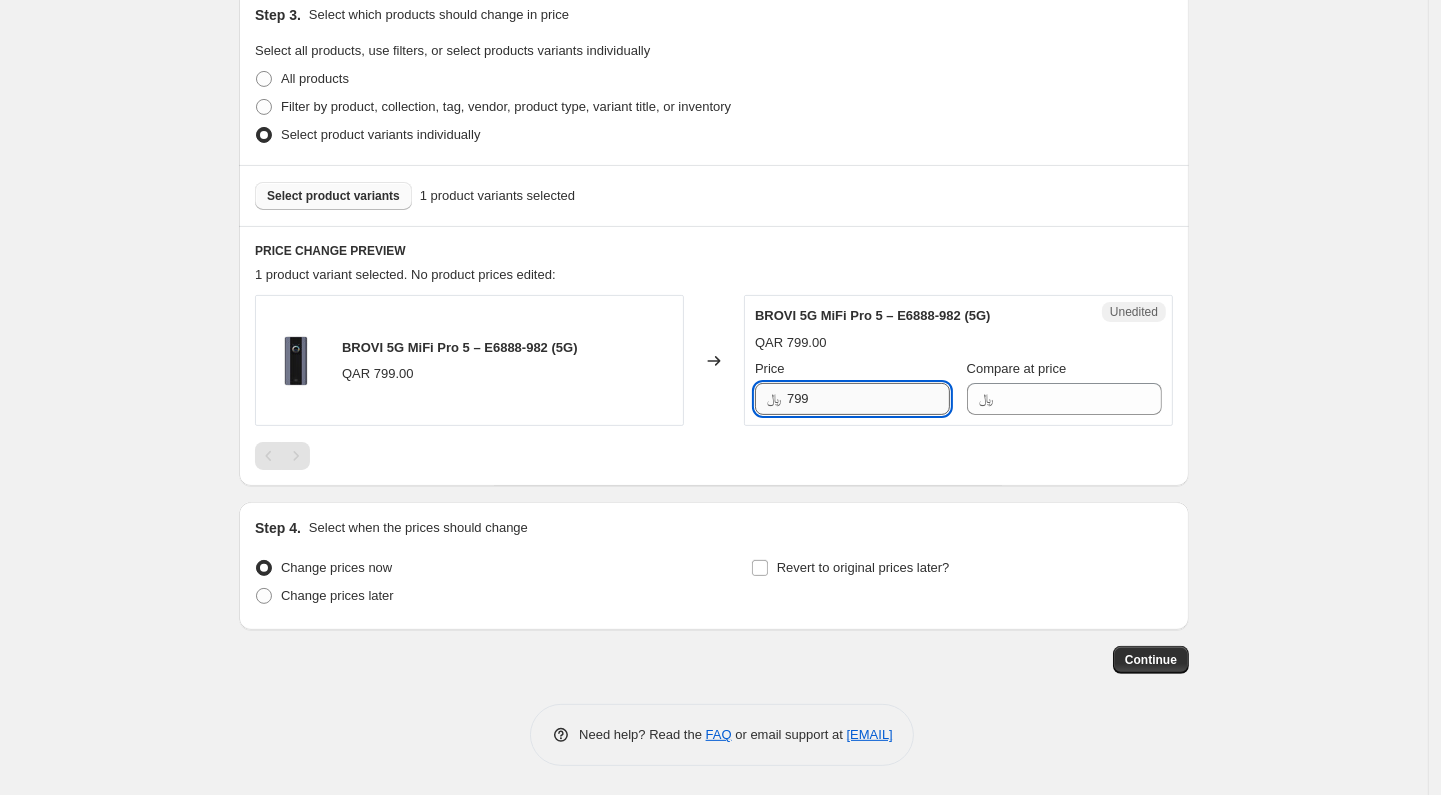 click on "799" at bounding box center [868, 399] 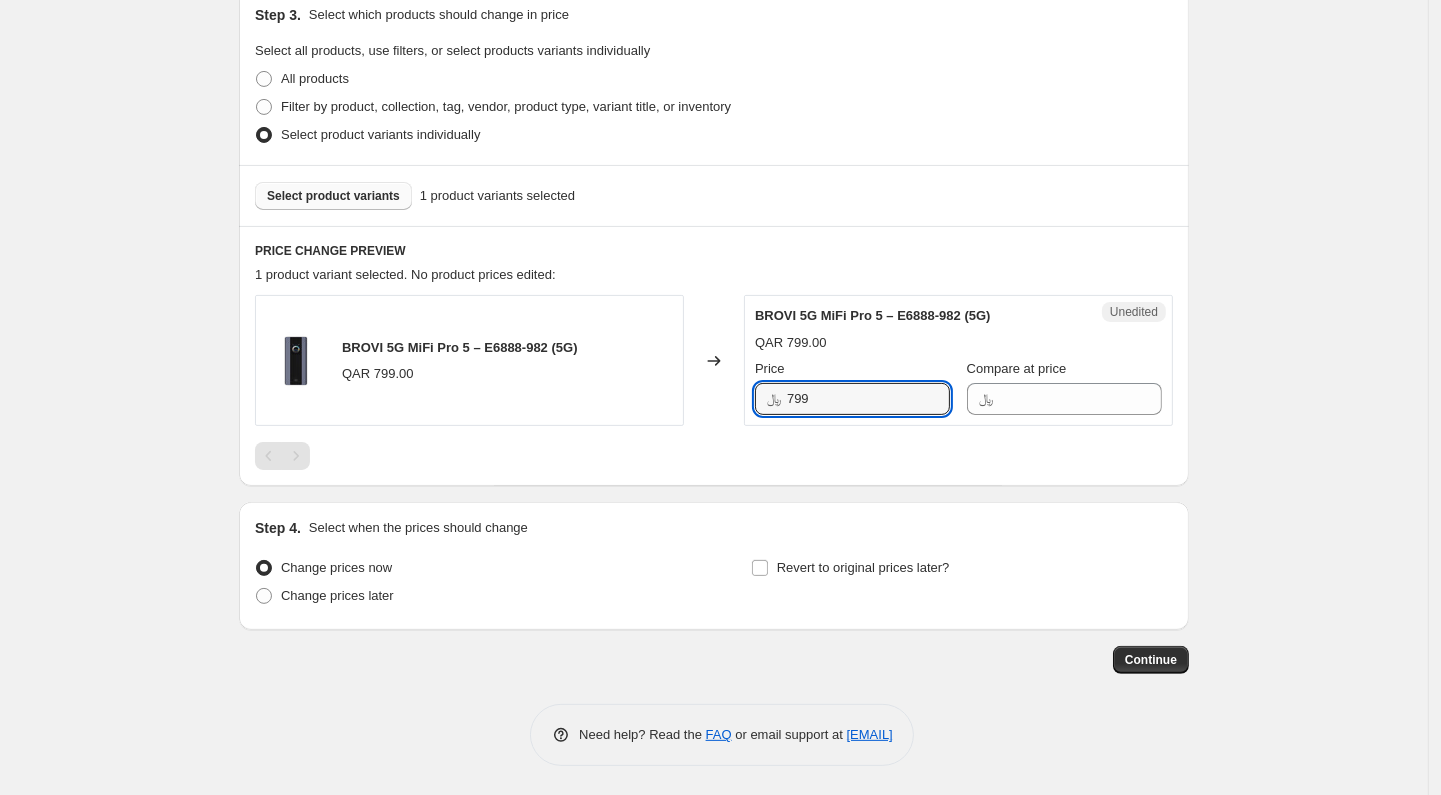 paste on "29.00" 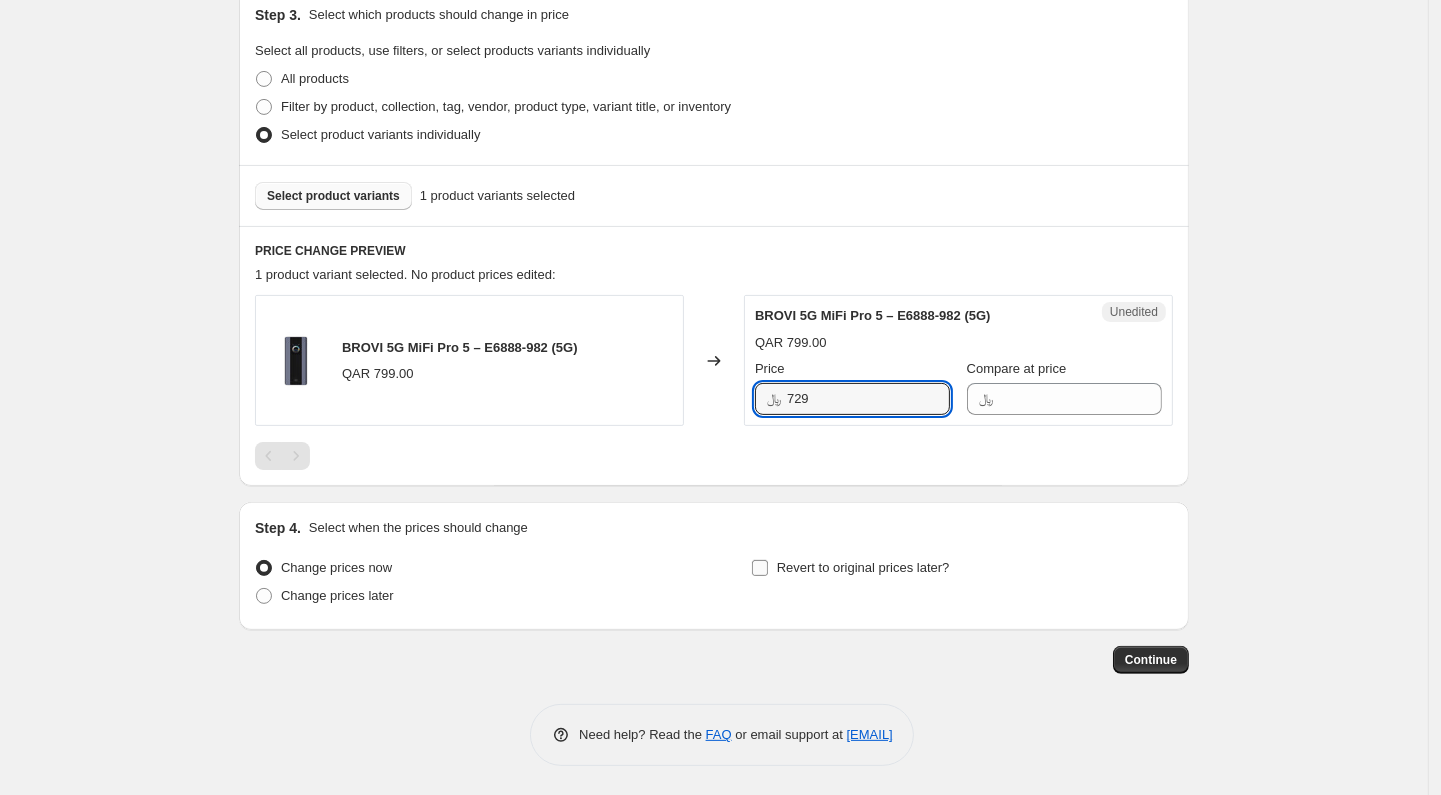 type on "729" 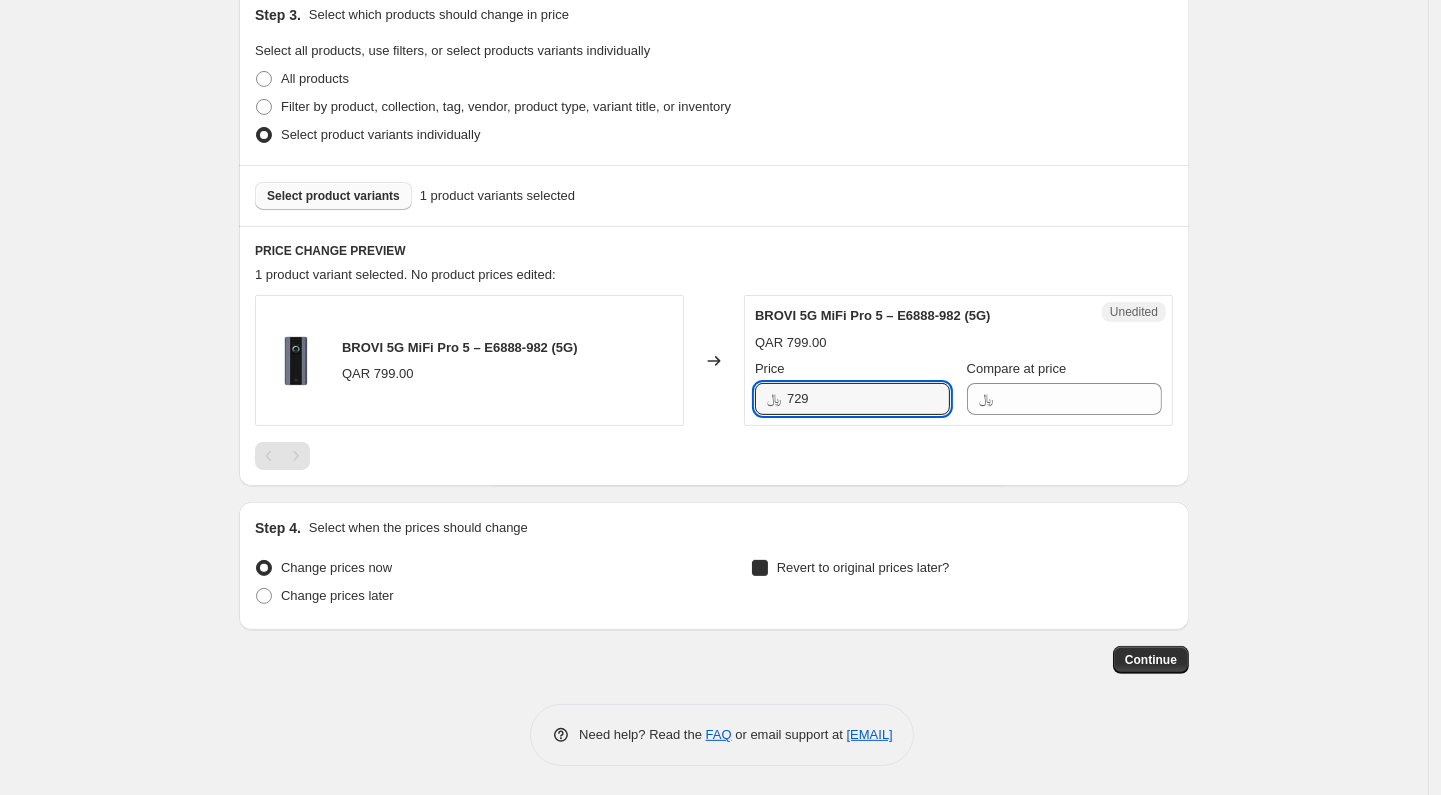 checkbox on "true" 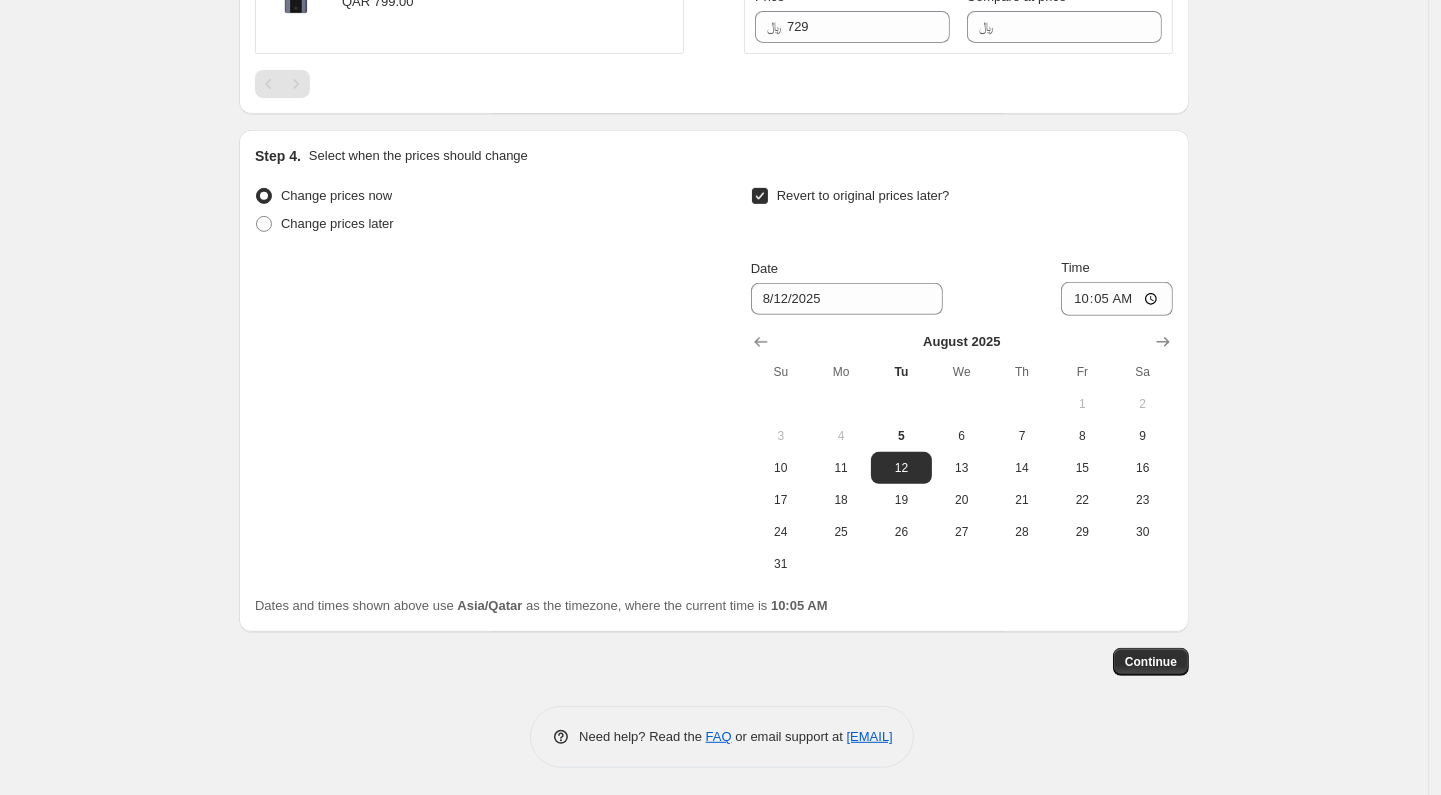scroll, scrollTop: 922, scrollLeft: 0, axis: vertical 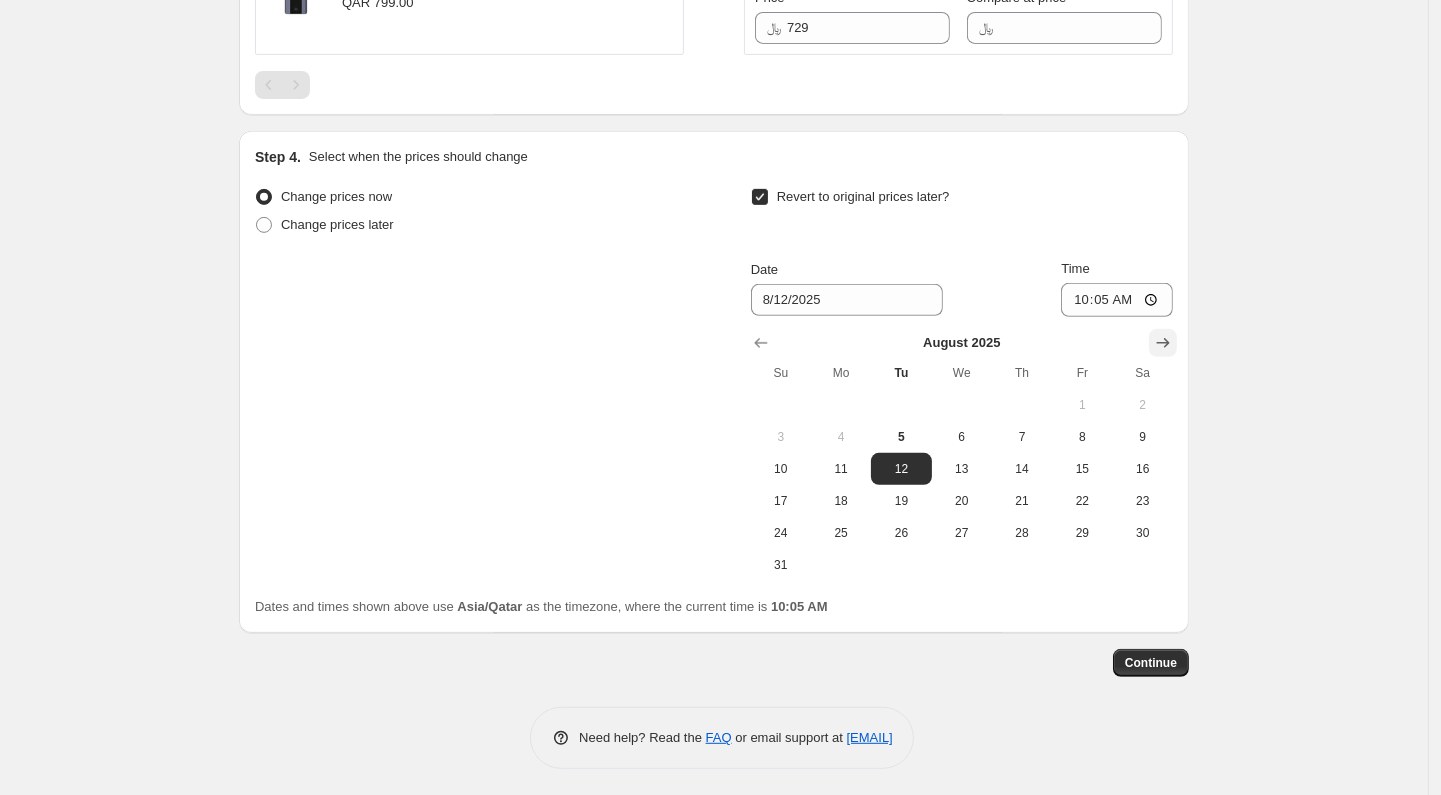 click 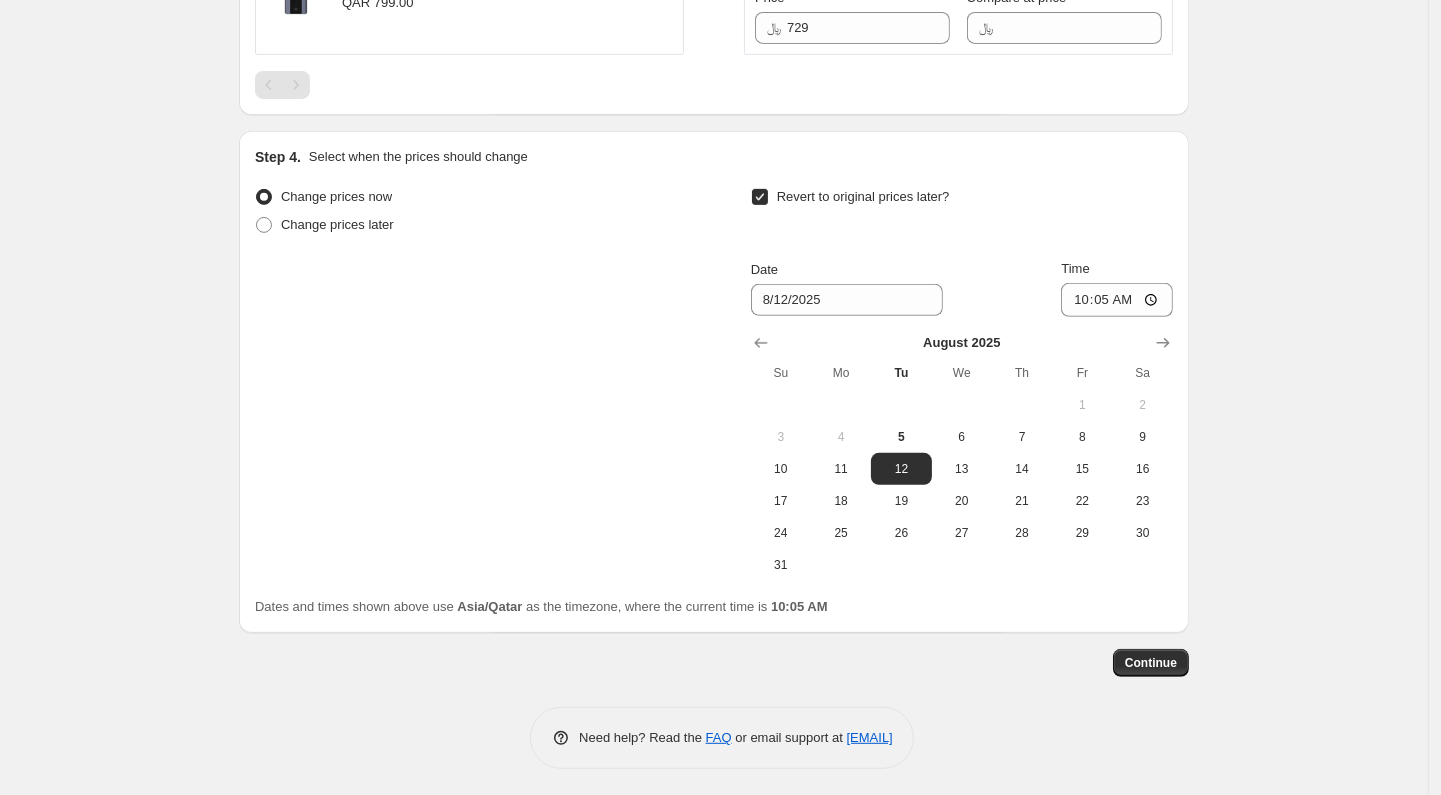 scroll, scrollTop: 891, scrollLeft: 0, axis: vertical 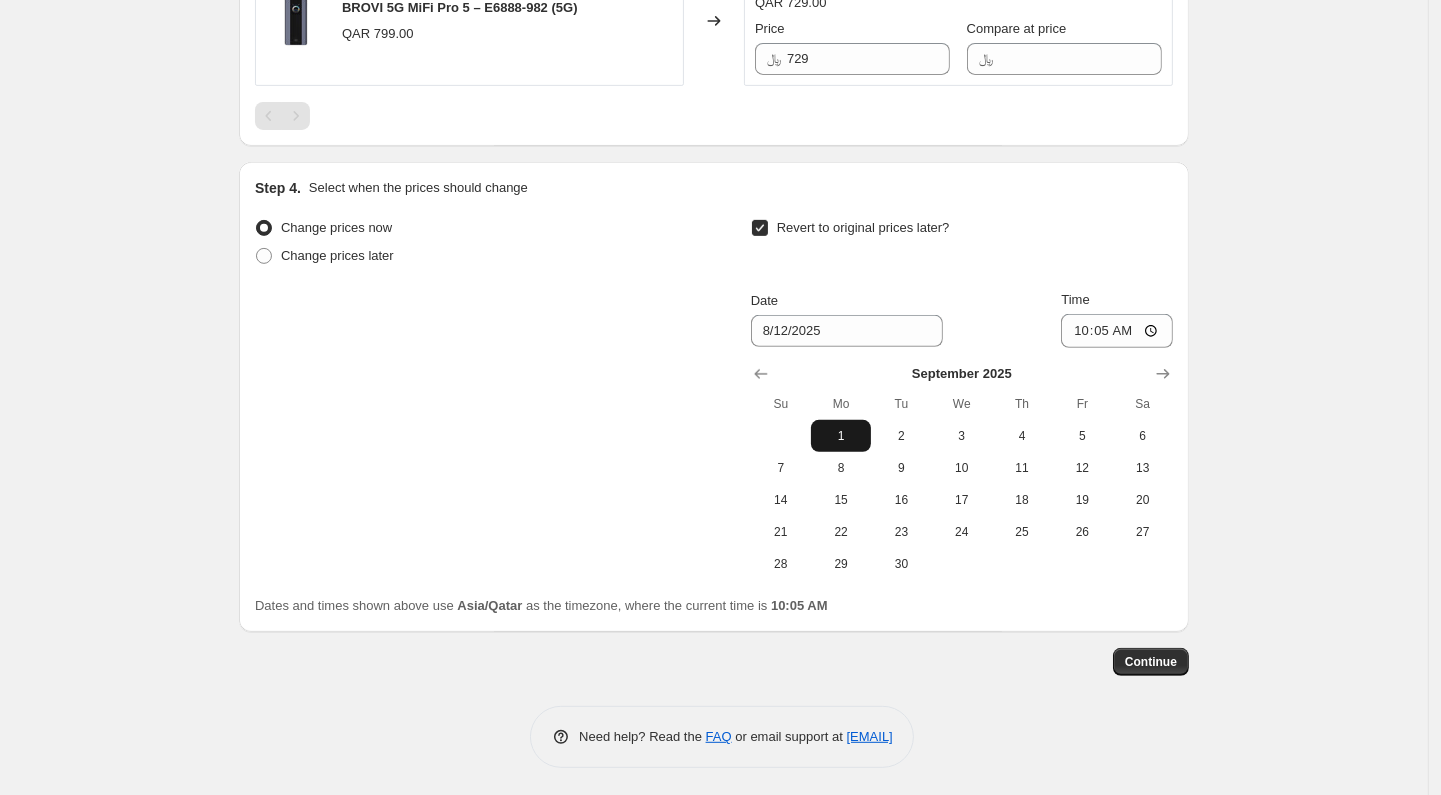 click on "1" at bounding box center [841, 436] 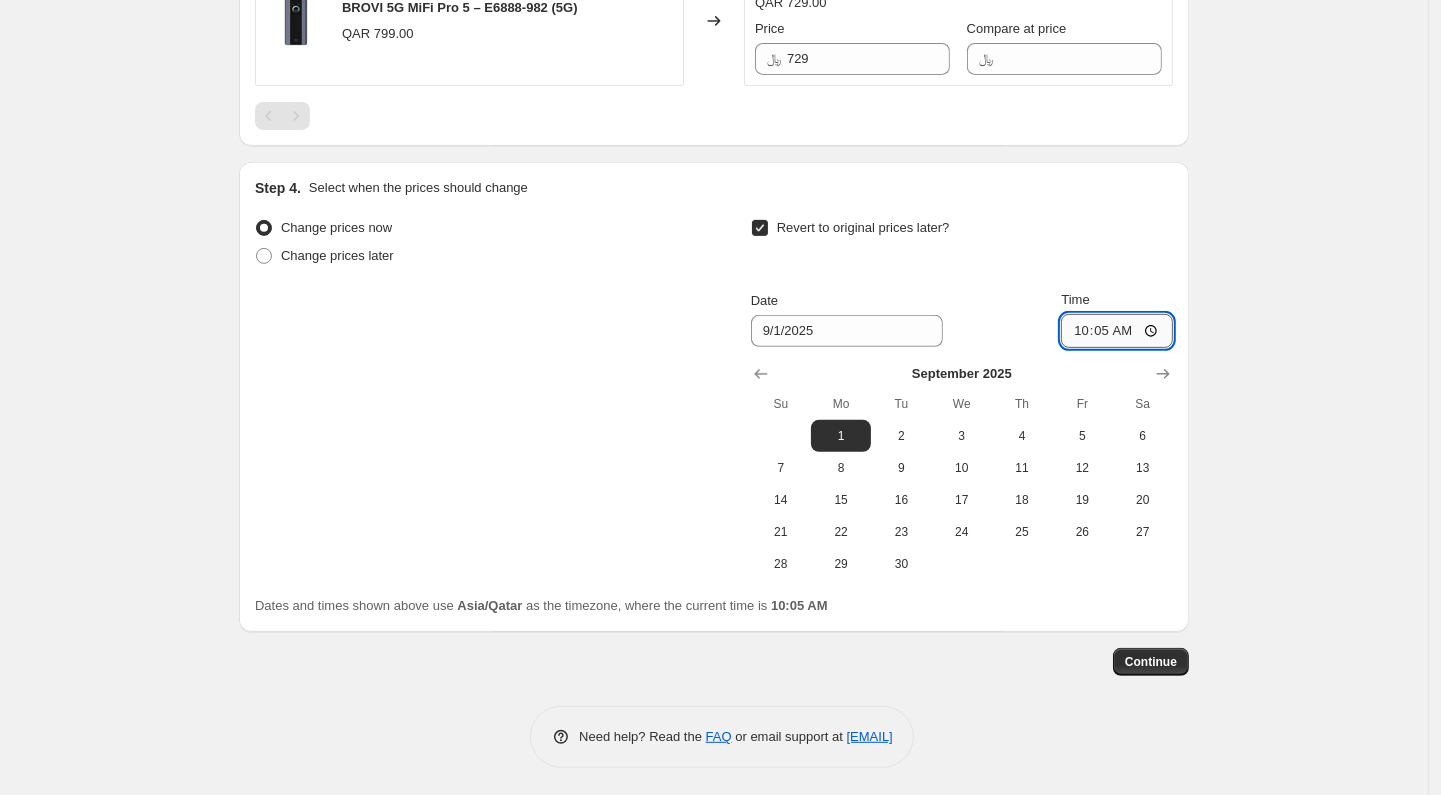 click on "10:05" at bounding box center [1117, 331] 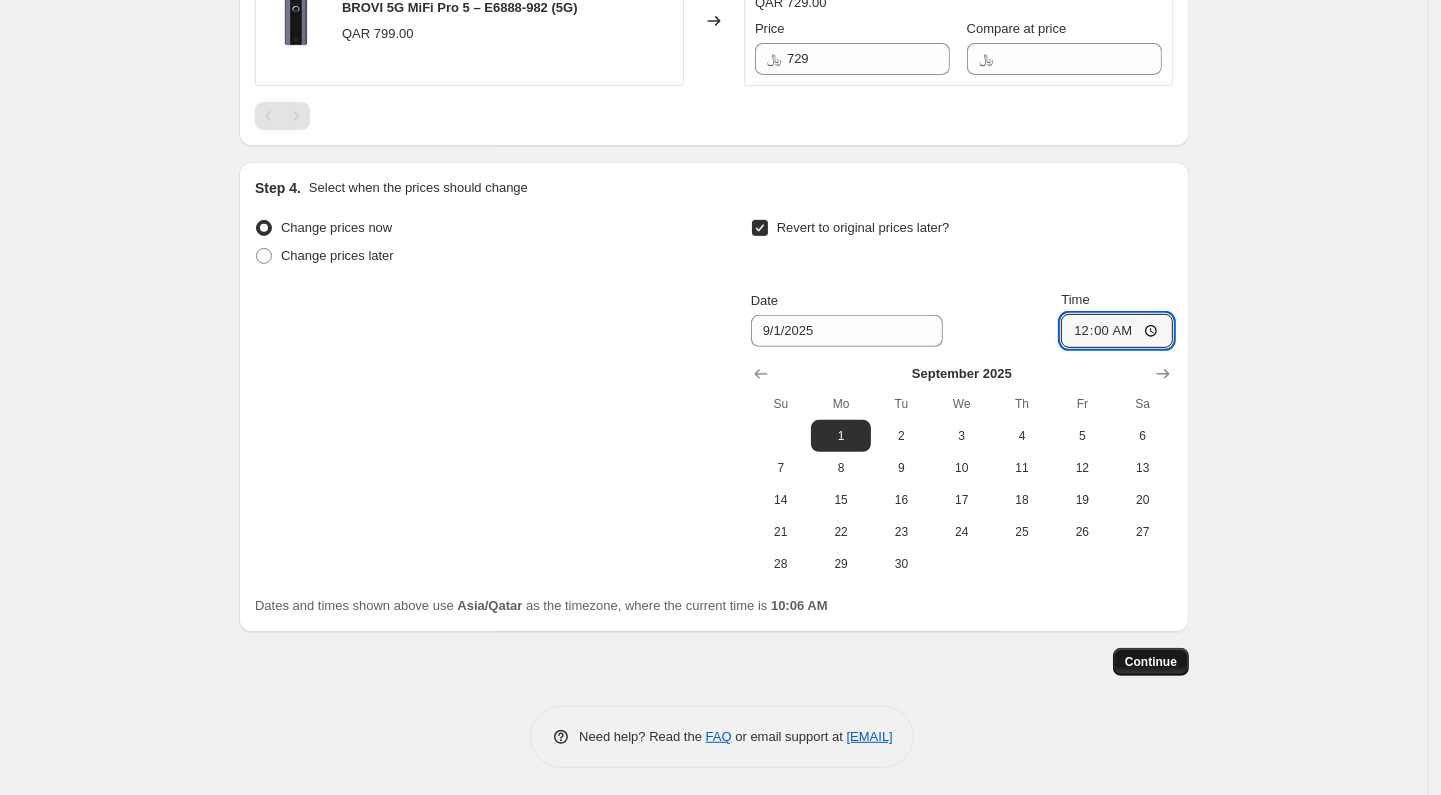 type on "00:00" 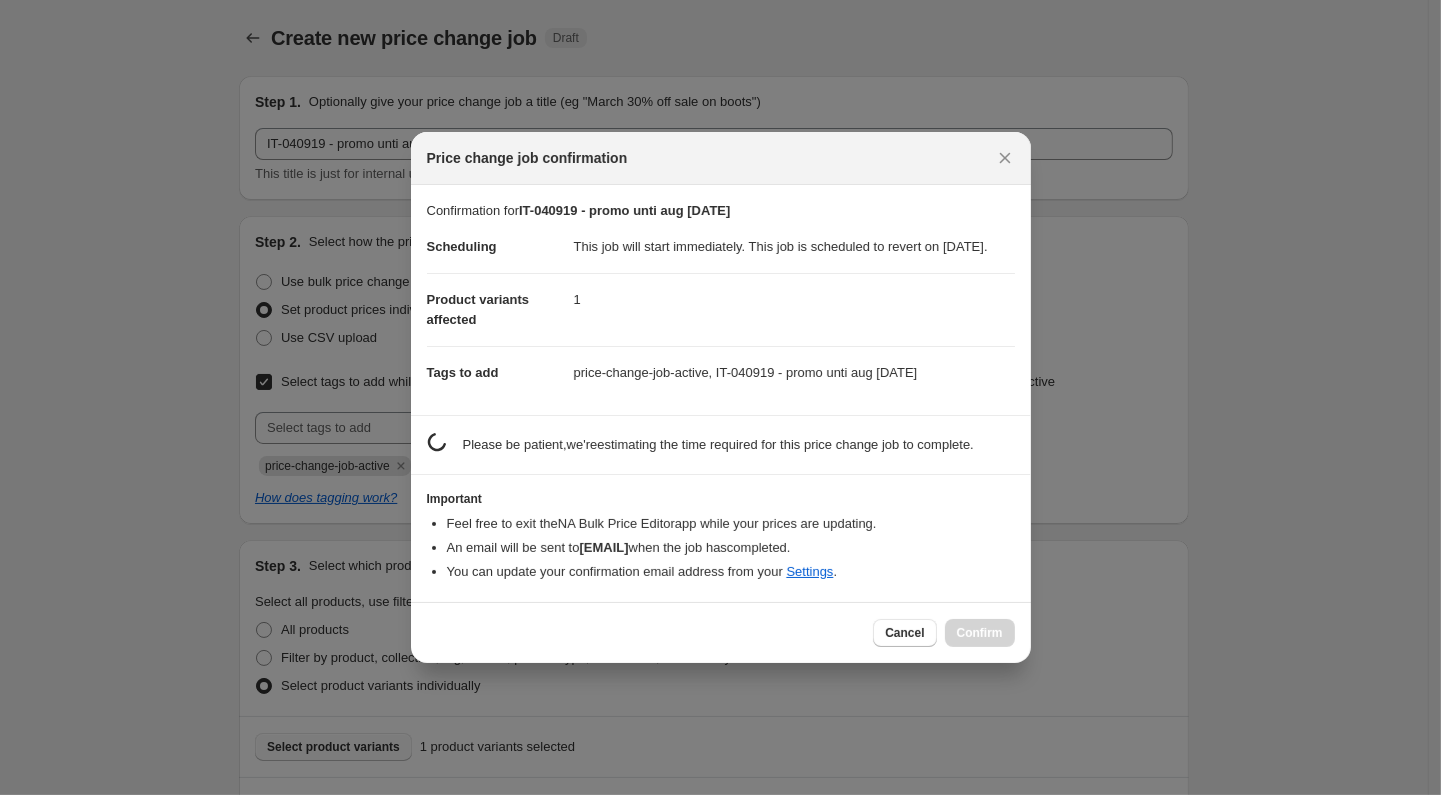 scroll, scrollTop: 0, scrollLeft: 0, axis: both 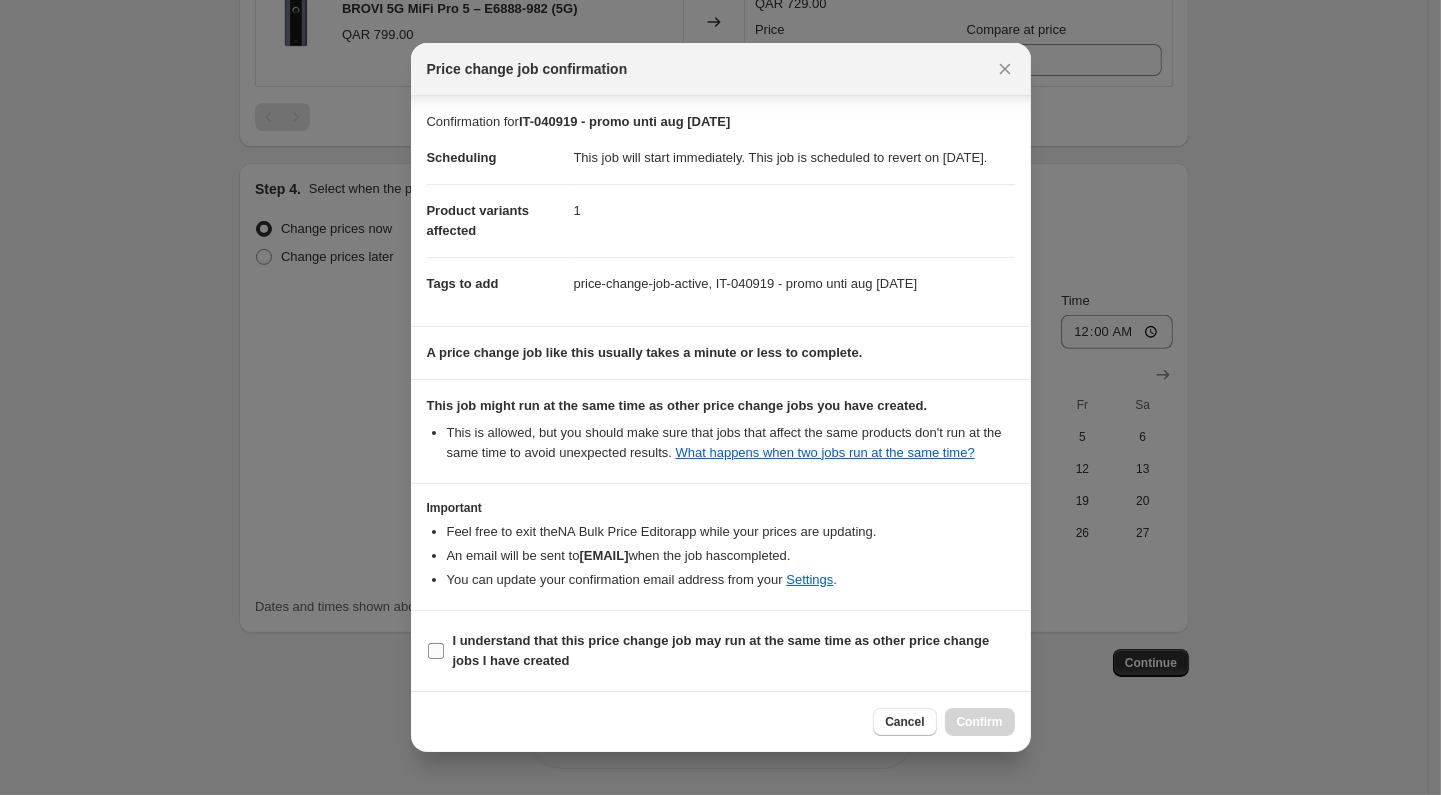 click on "I understand that this price change job may run at the same time as other price change jobs I have created" at bounding box center [721, 650] 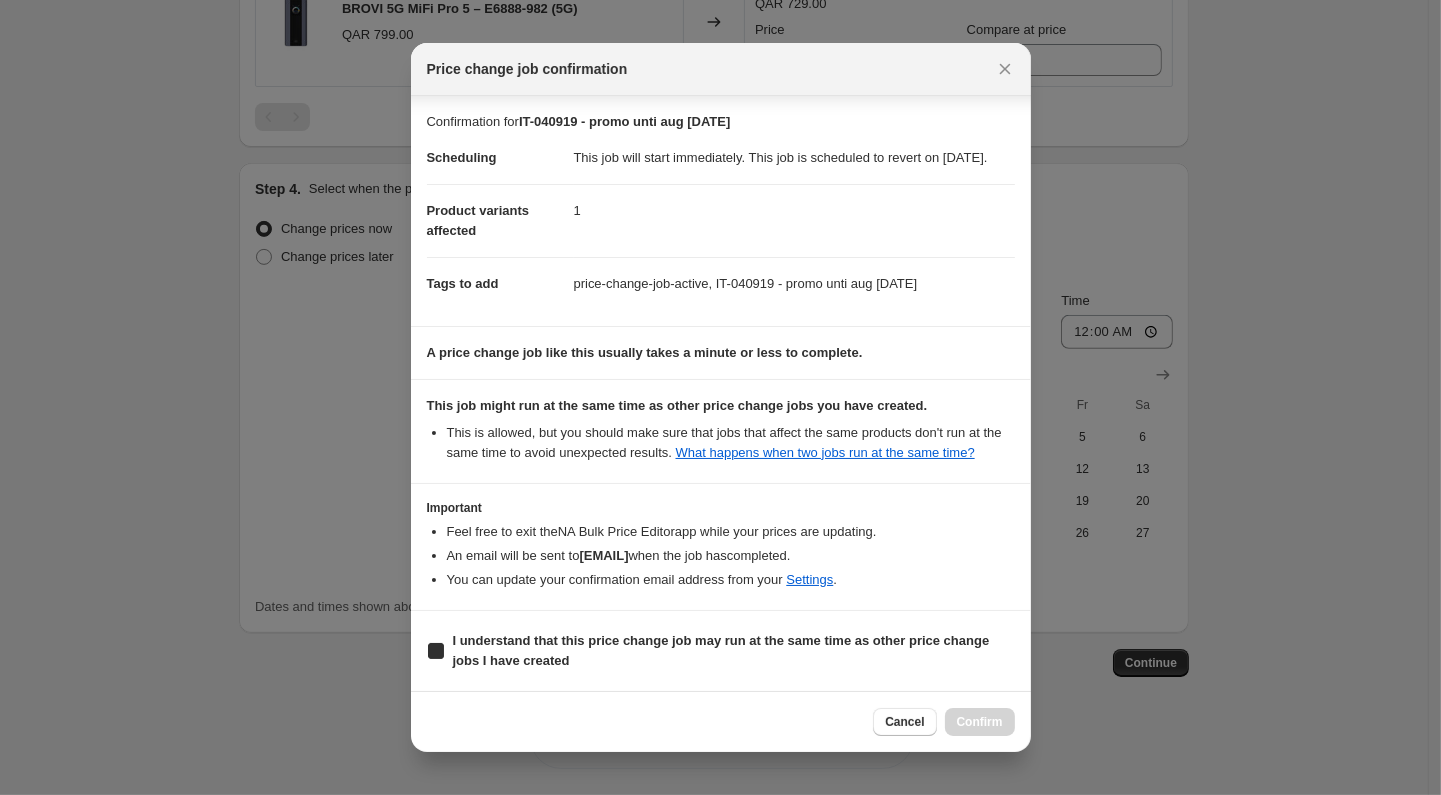 checkbox on "true" 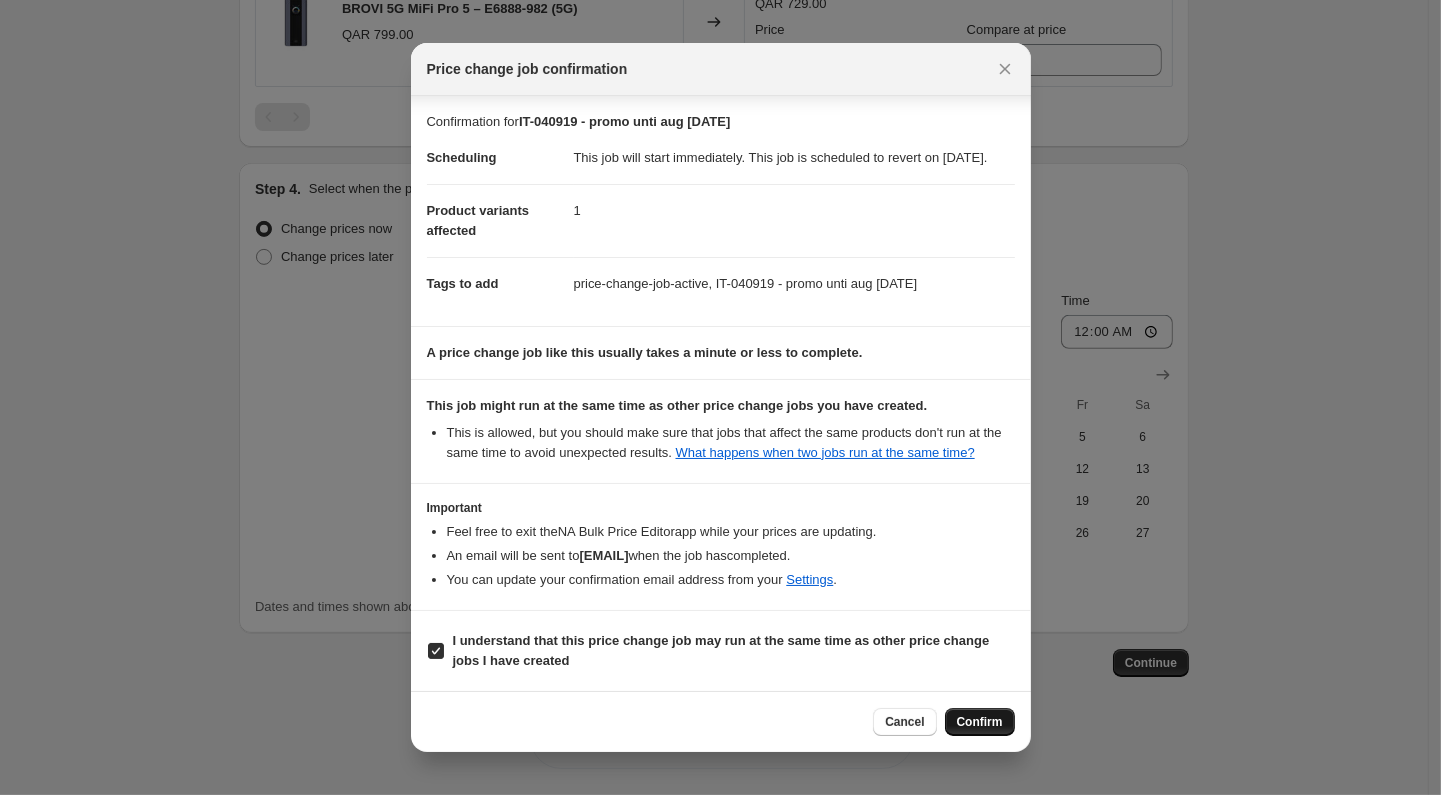 click on "Confirm" at bounding box center (980, 722) 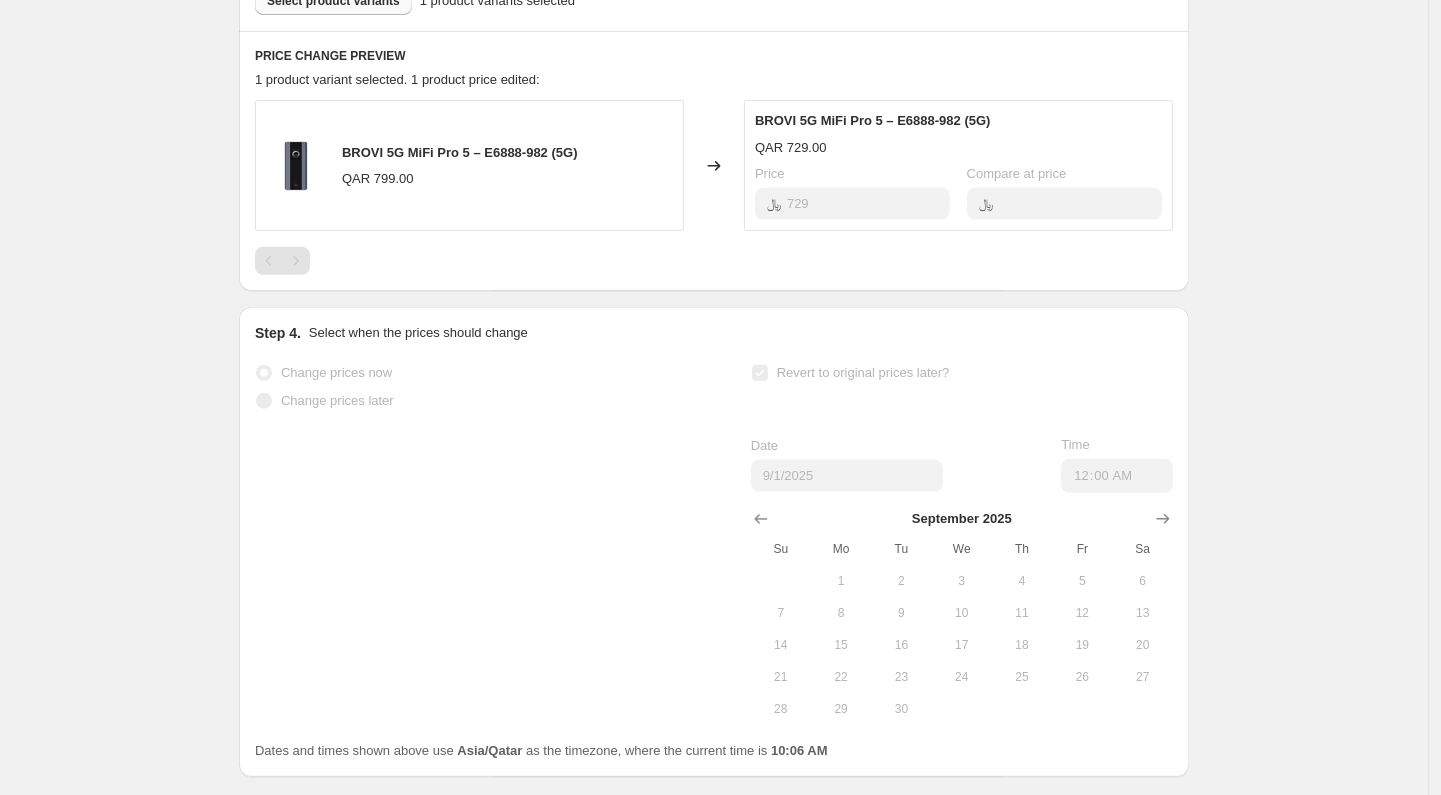 scroll, scrollTop: 0, scrollLeft: 0, axis: both 